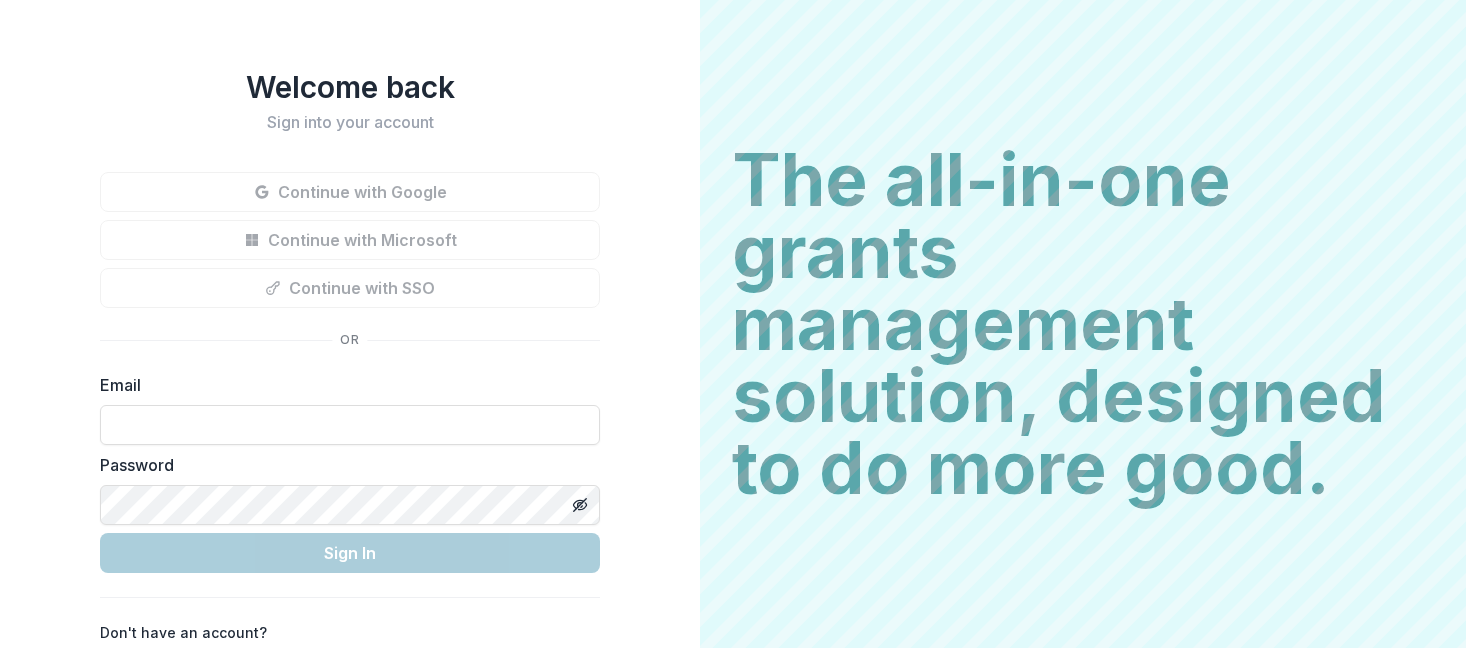 scroll, scrollTop: 0, scrollLeft: 0, axis: both 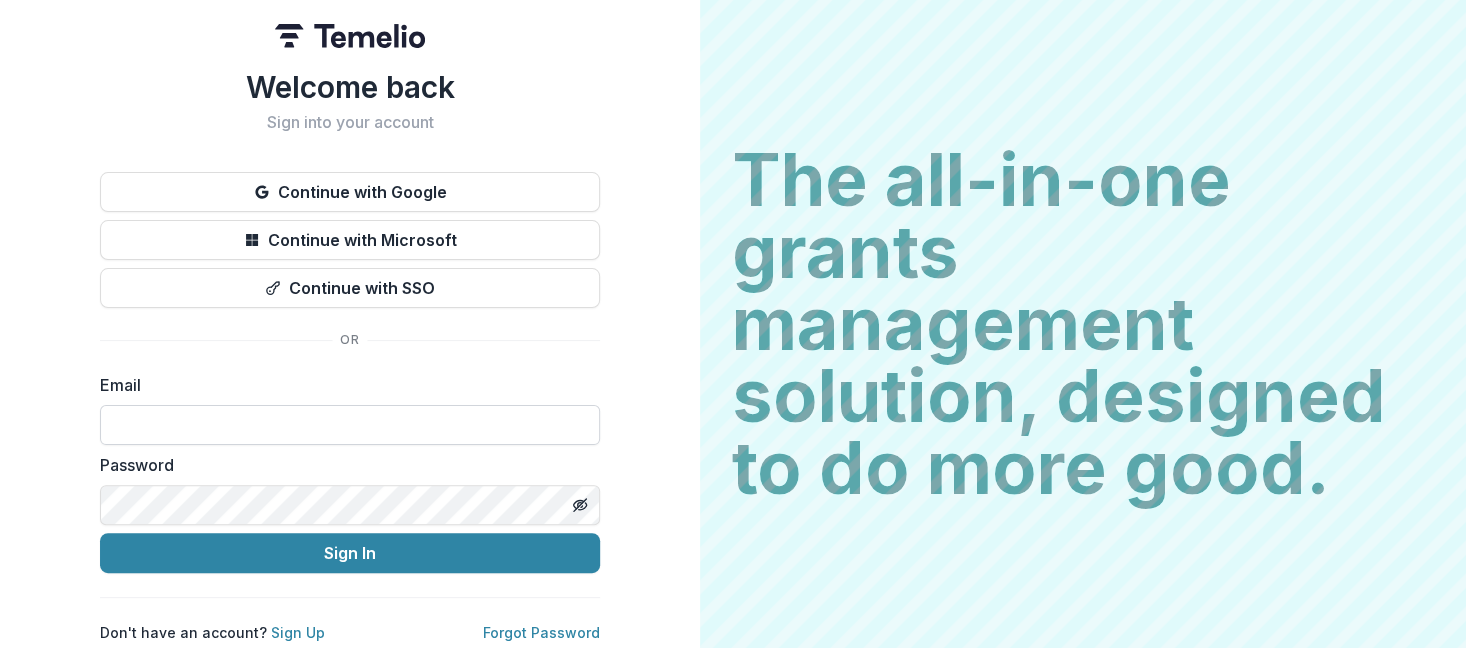 click at bounding box center [350, 425] 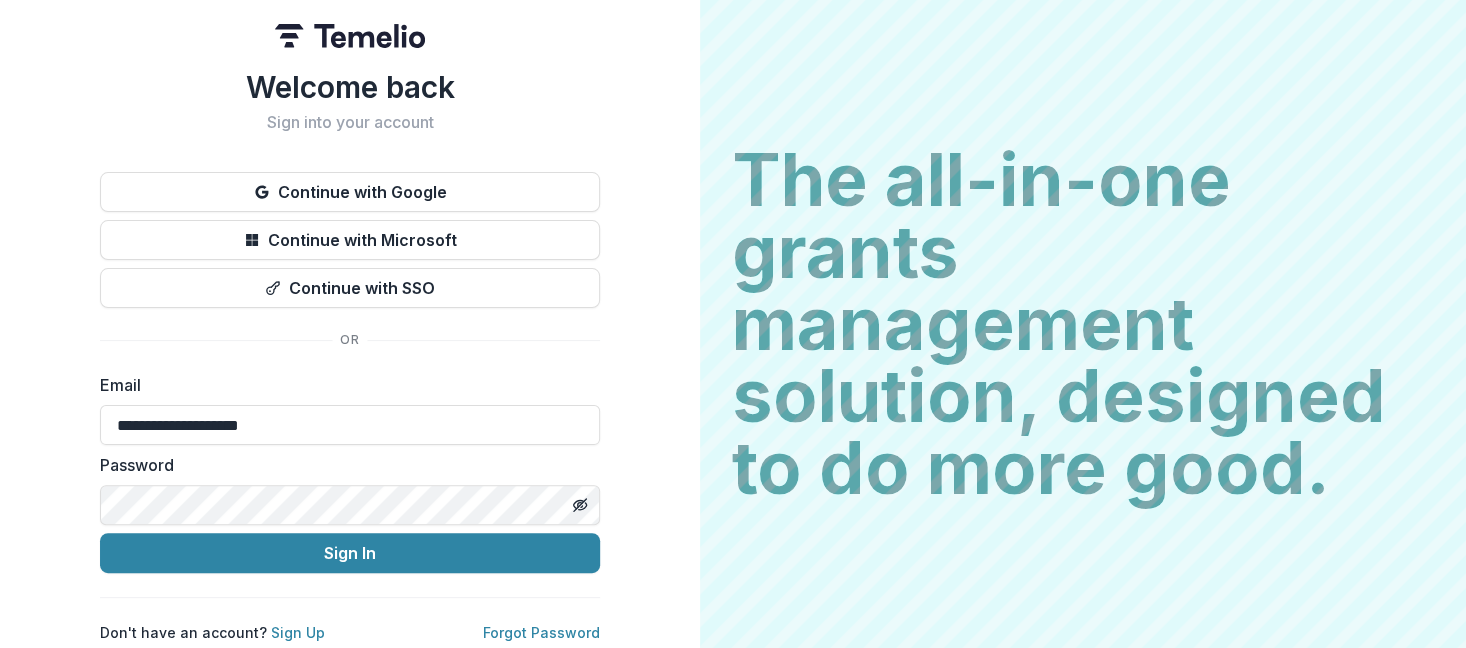 click on "Sign In" at bounding box center (350, 553) 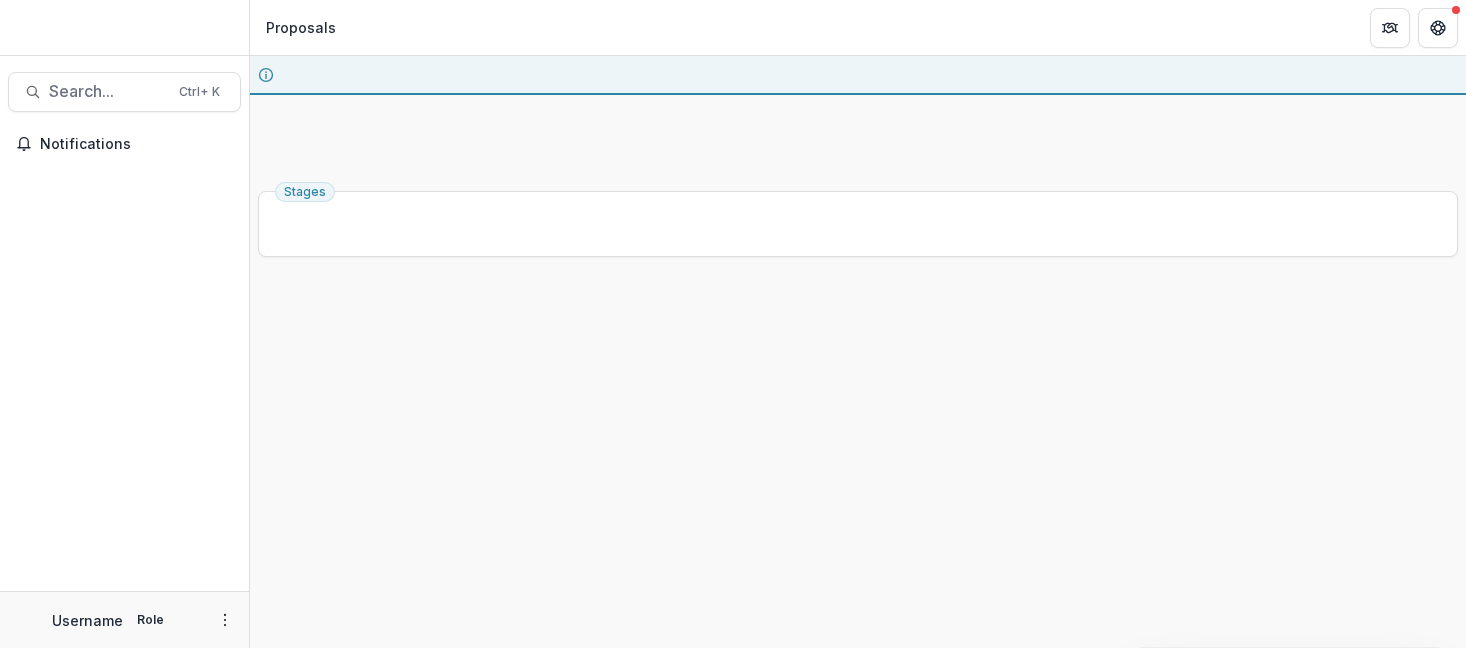scroll, scrollTop: 0, scrollLeft: 0, axis: both 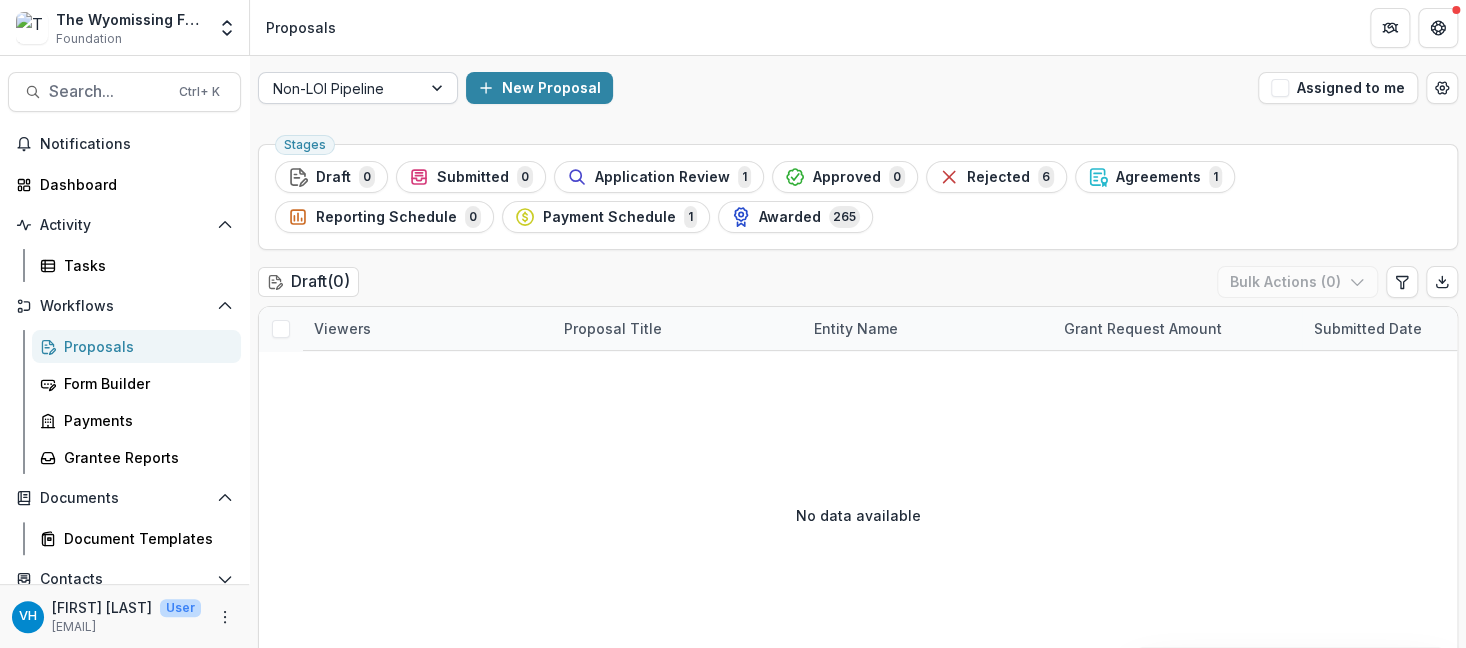 click at bounding box center [340, 88] 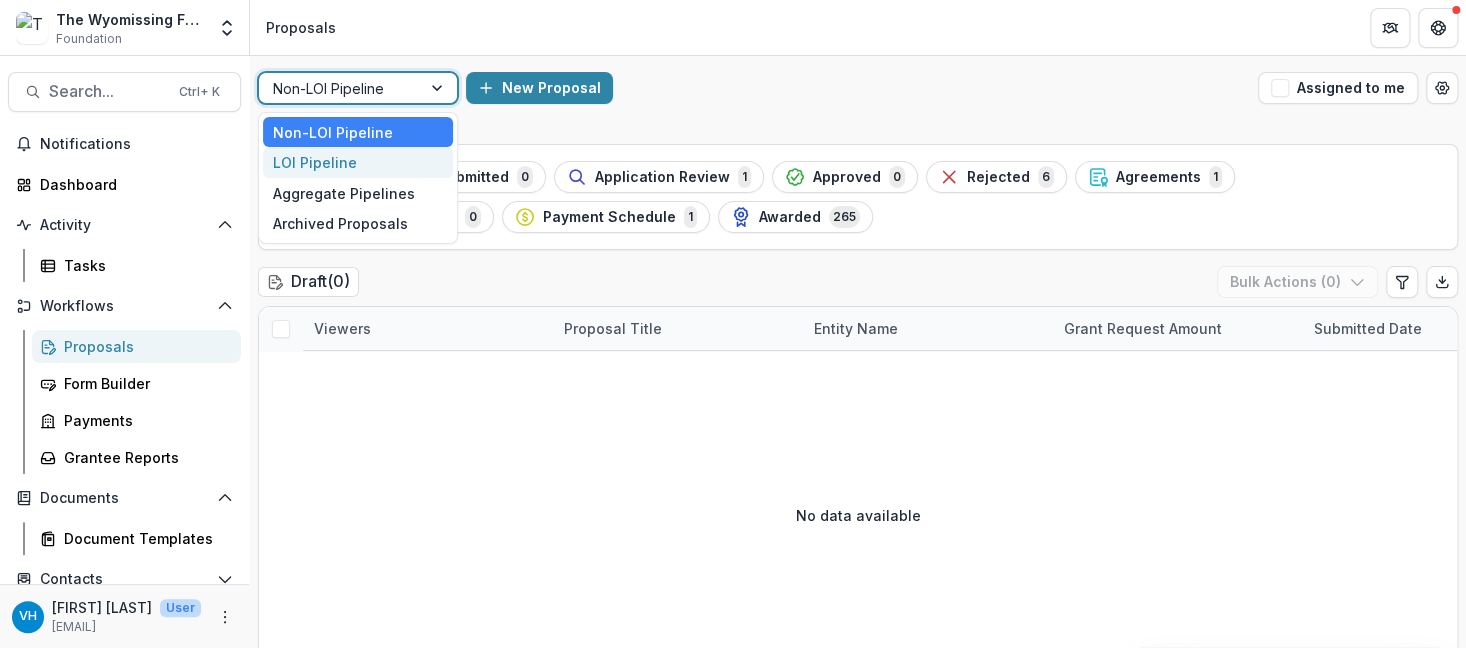 click on "LOI Pipeline" at bounding box center [358, 162] 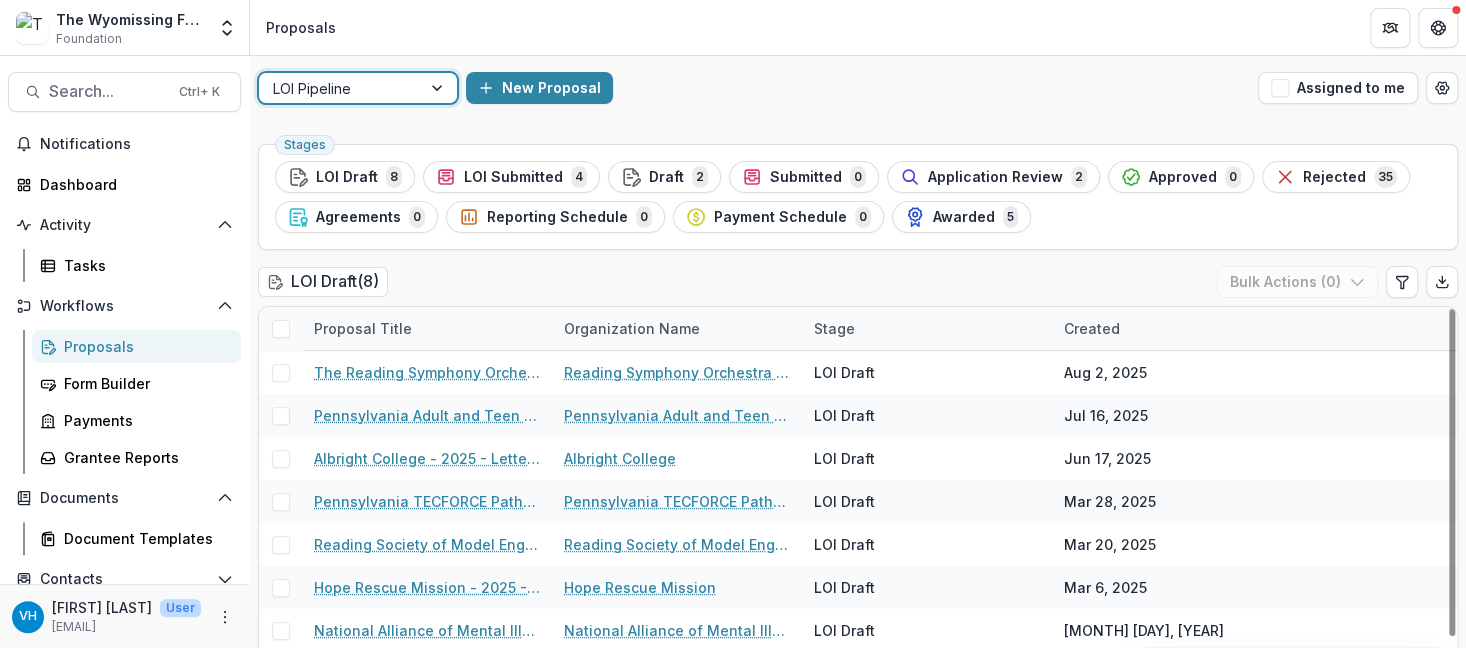 scroll, scrollTop: 29, scrollLeft: 0, axis: vertical 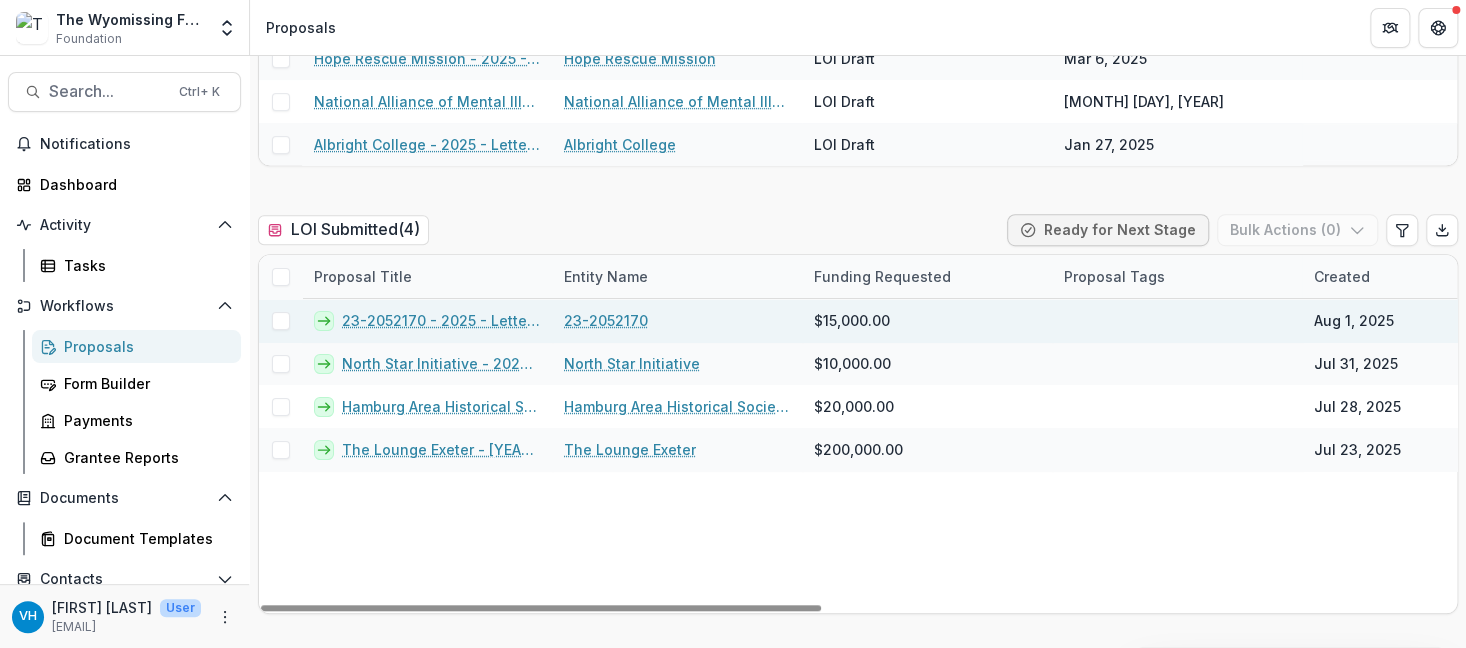 click on "23-2052170 - 2025 - Letter of Intent" at bounding box center [441, 320] 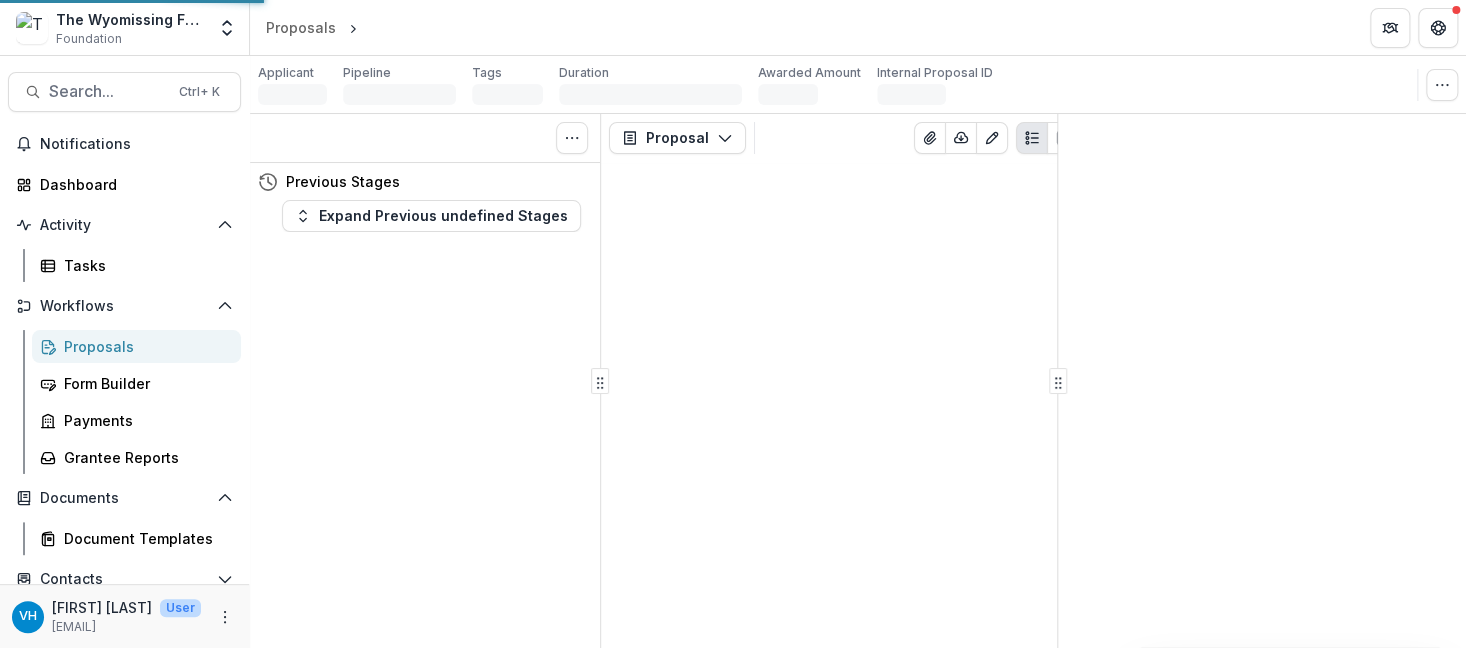 scroll, scrollTop: 0, scrollLeft: 0, axis: both 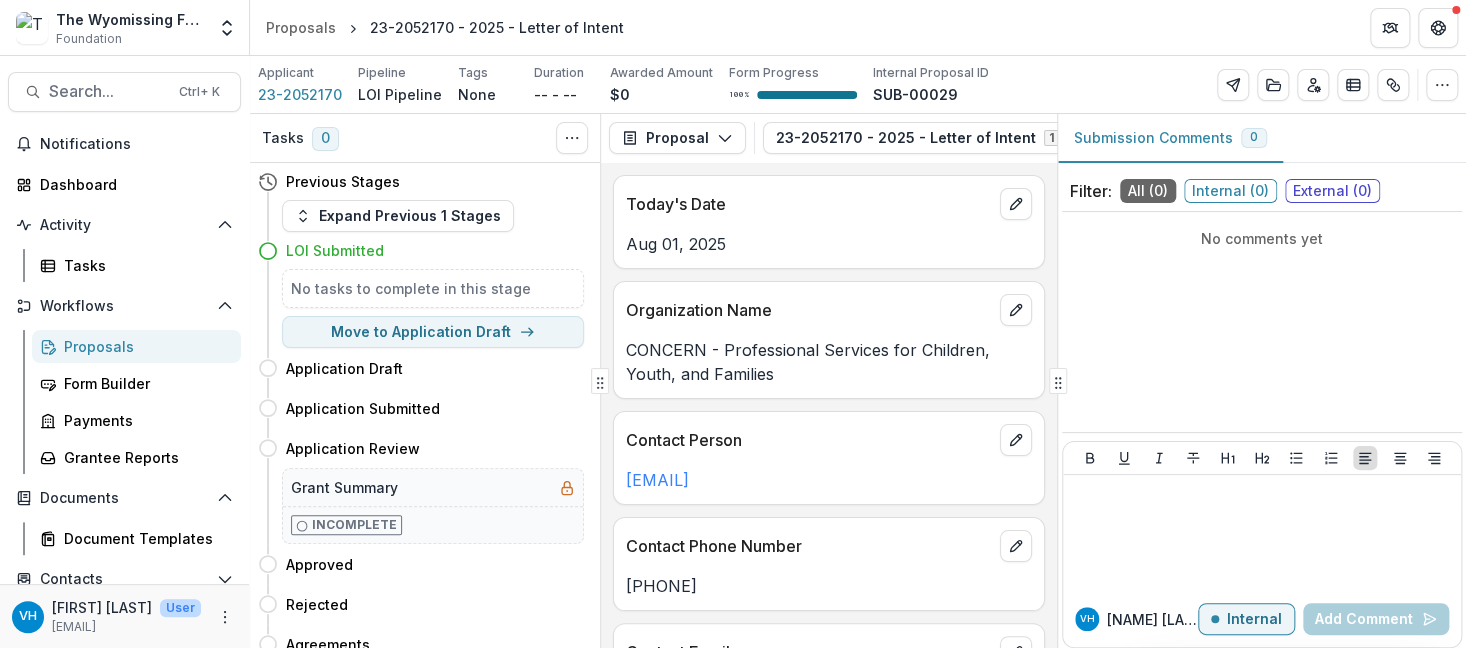 click on "Filter: All ( 0 ) Internal ( 0 ) External ( 0 ) No comments yet VH [NAME] Internal Add Comment" at bounding box center (1262, 409) 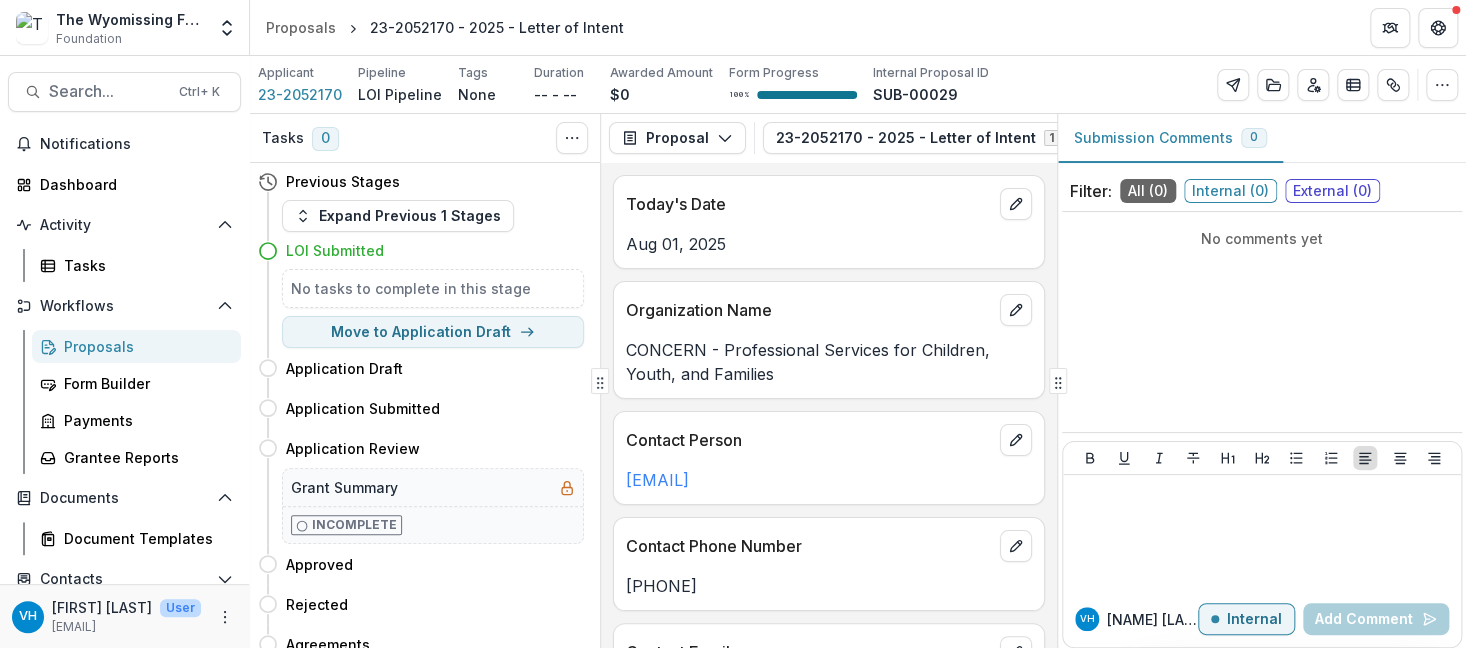 click on "Proposals" at bounding box center [144, 346] 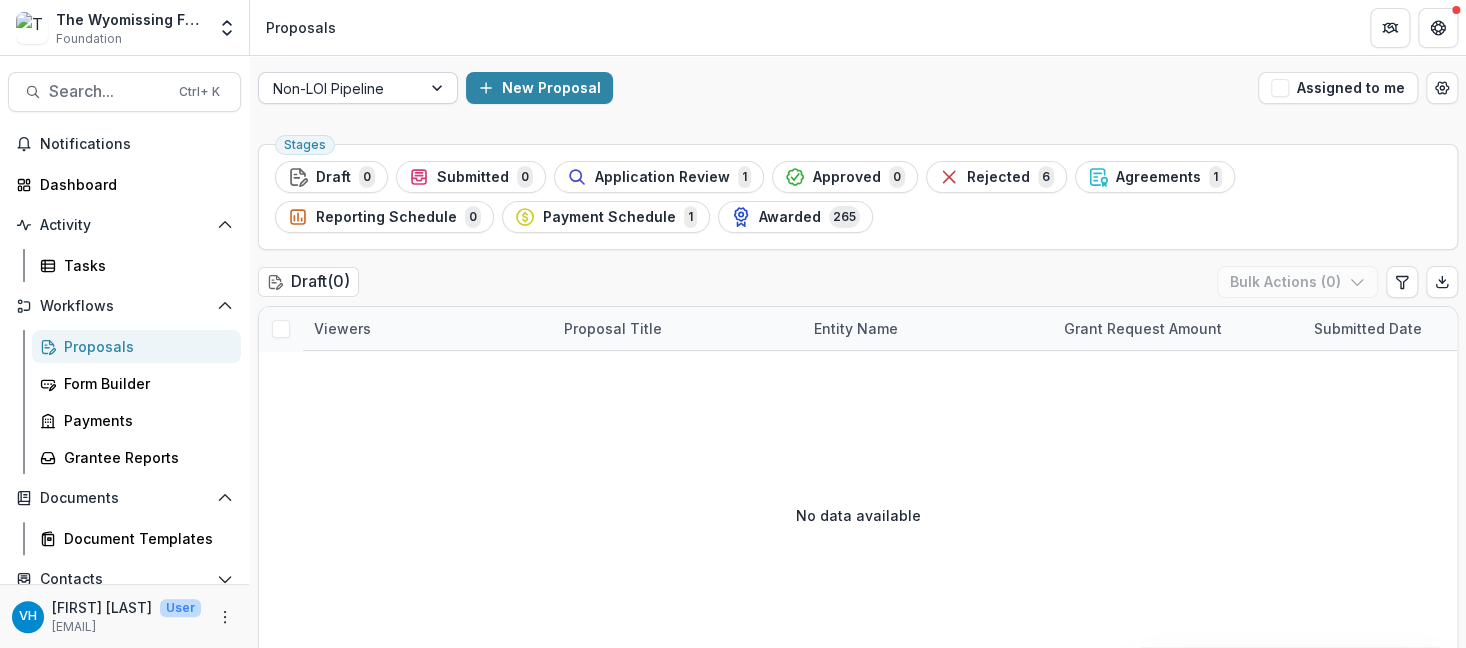 click at bounding box center [340, 88] 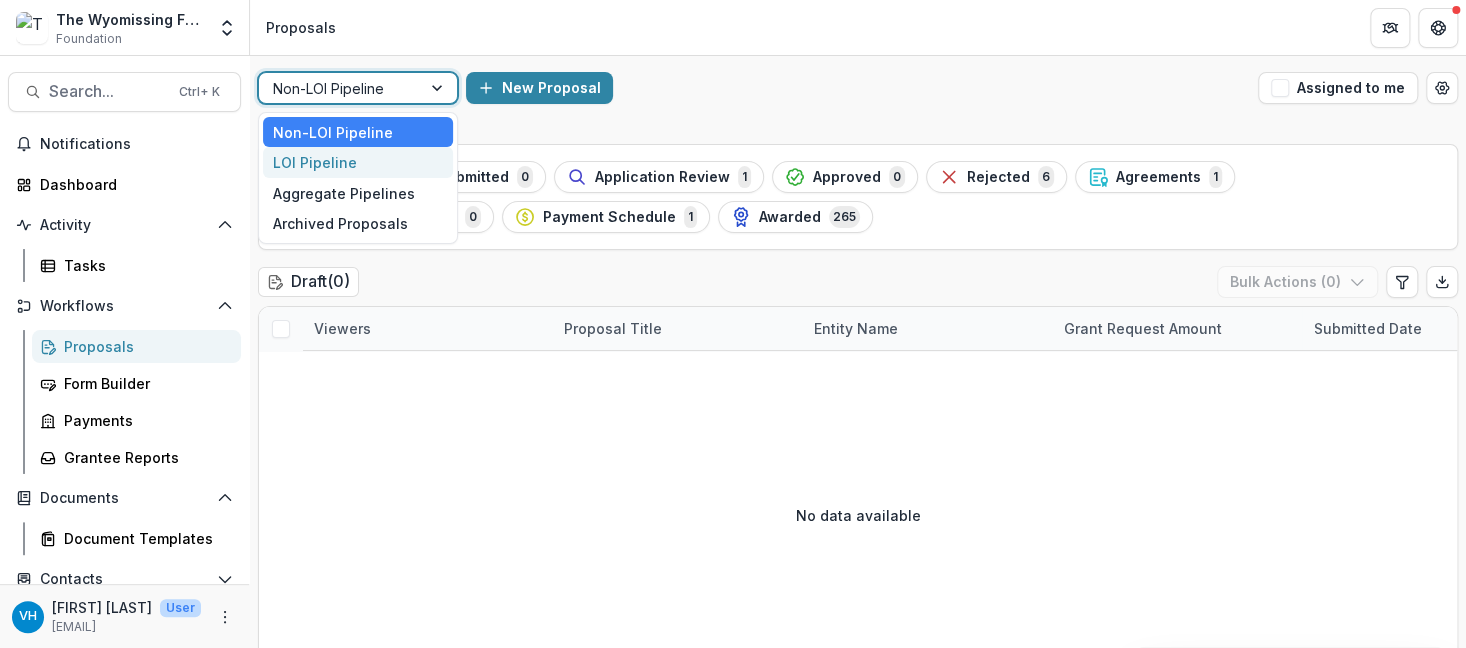 click on "LOI Pipeline" at bounding box center [358, 162] 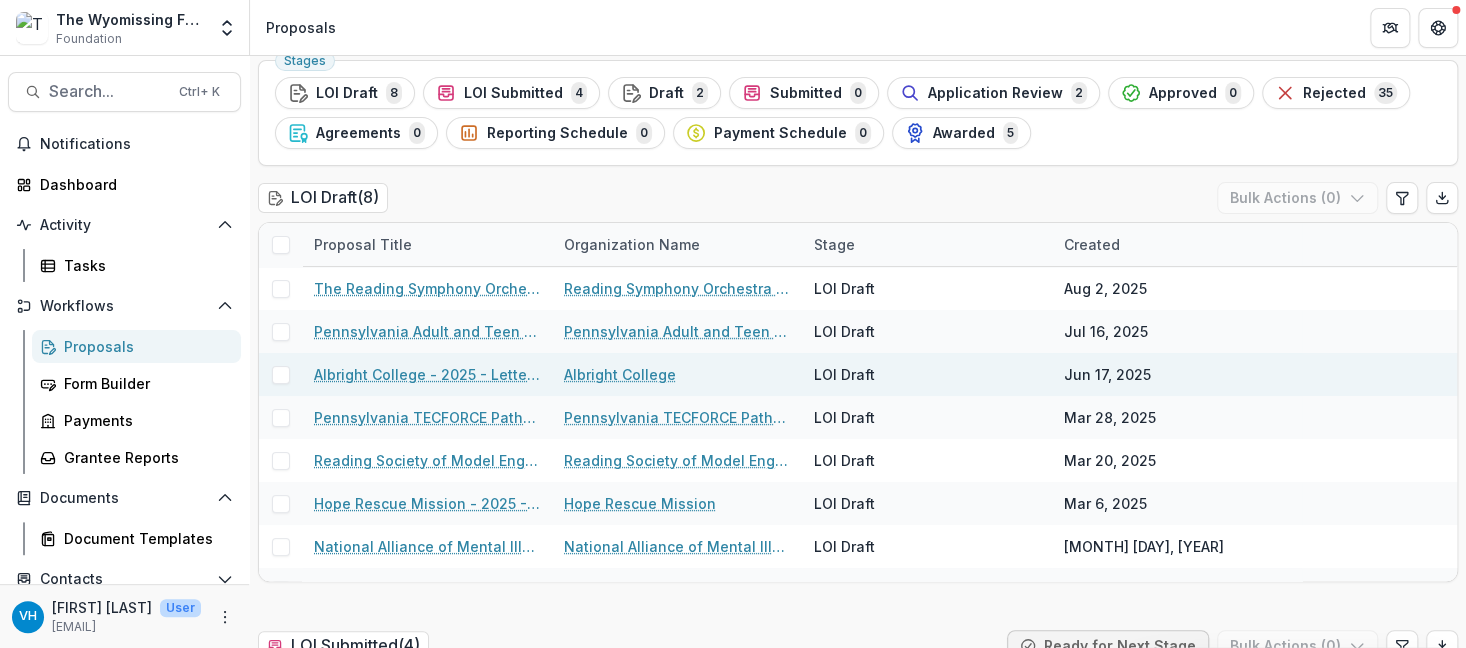 scroll, scrollTop: 200, scrollLeft: 0, axis: vertical 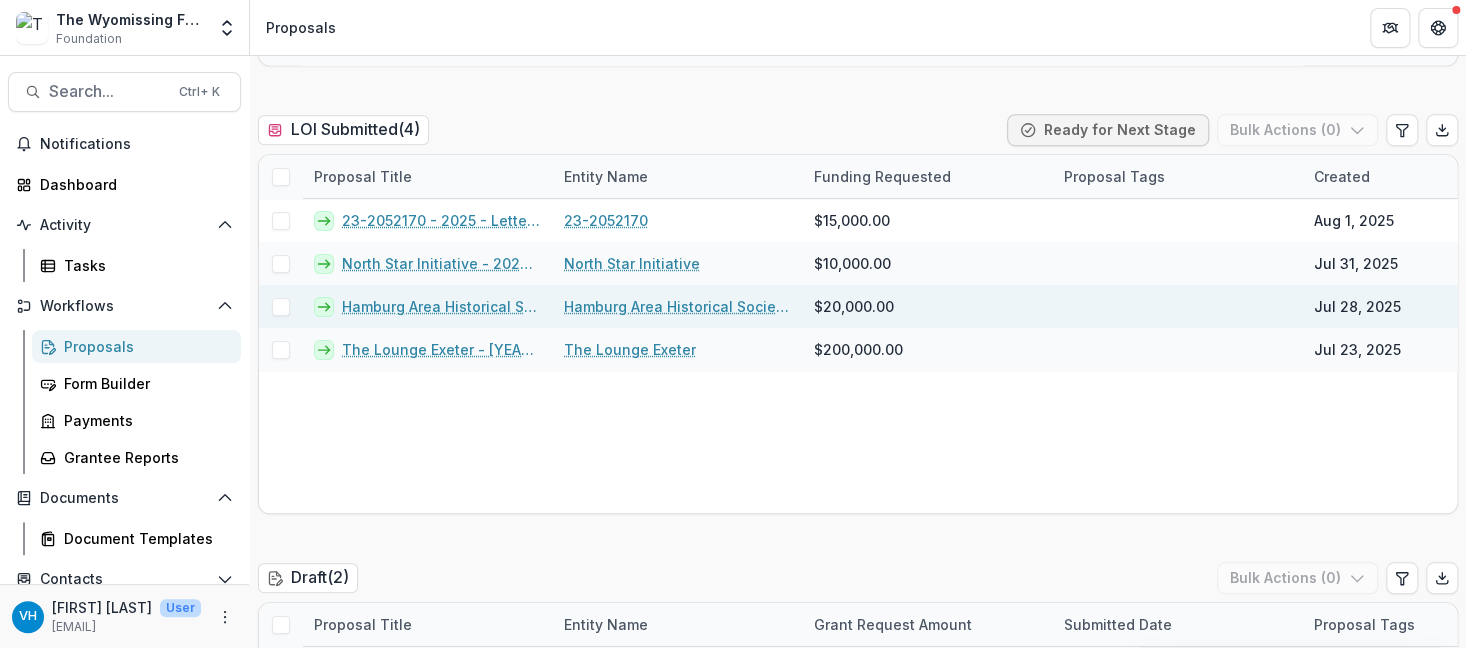 click on "Draft  ( 2 ) Bulk Actions ( 0 )" at bounding box center [858, 582] 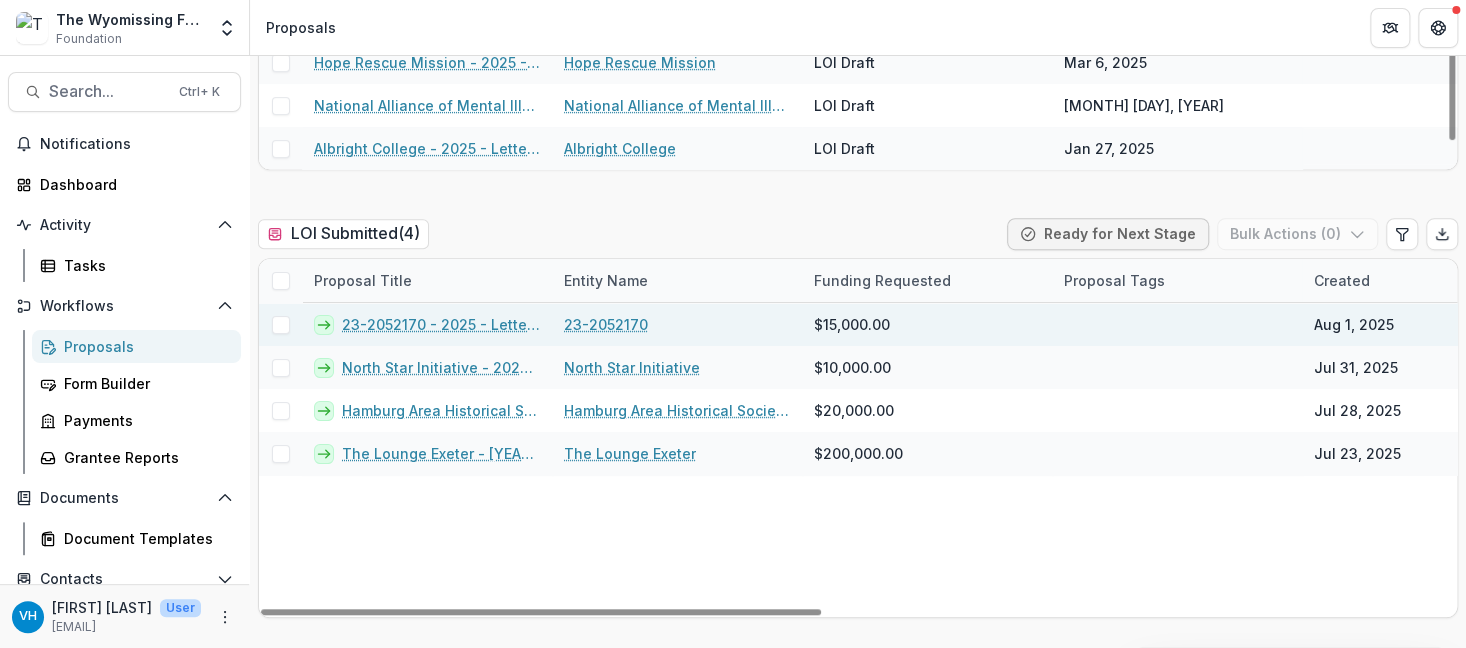 scroll, scrollTop: 500, scrollLeft: 0, axis: vertical 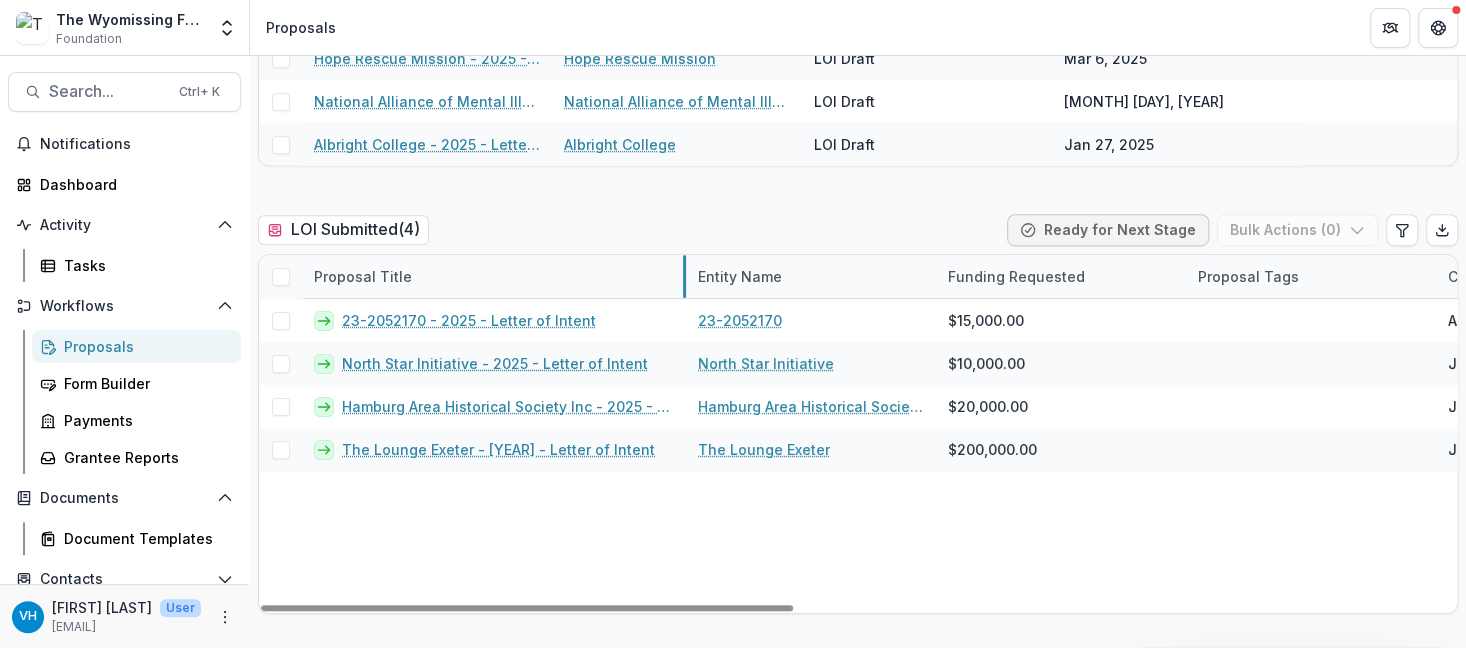 drag, startPoint x: 550, startPoint y: 275, endPoint x: 695, endPoint y: 285, distance: 145.34442 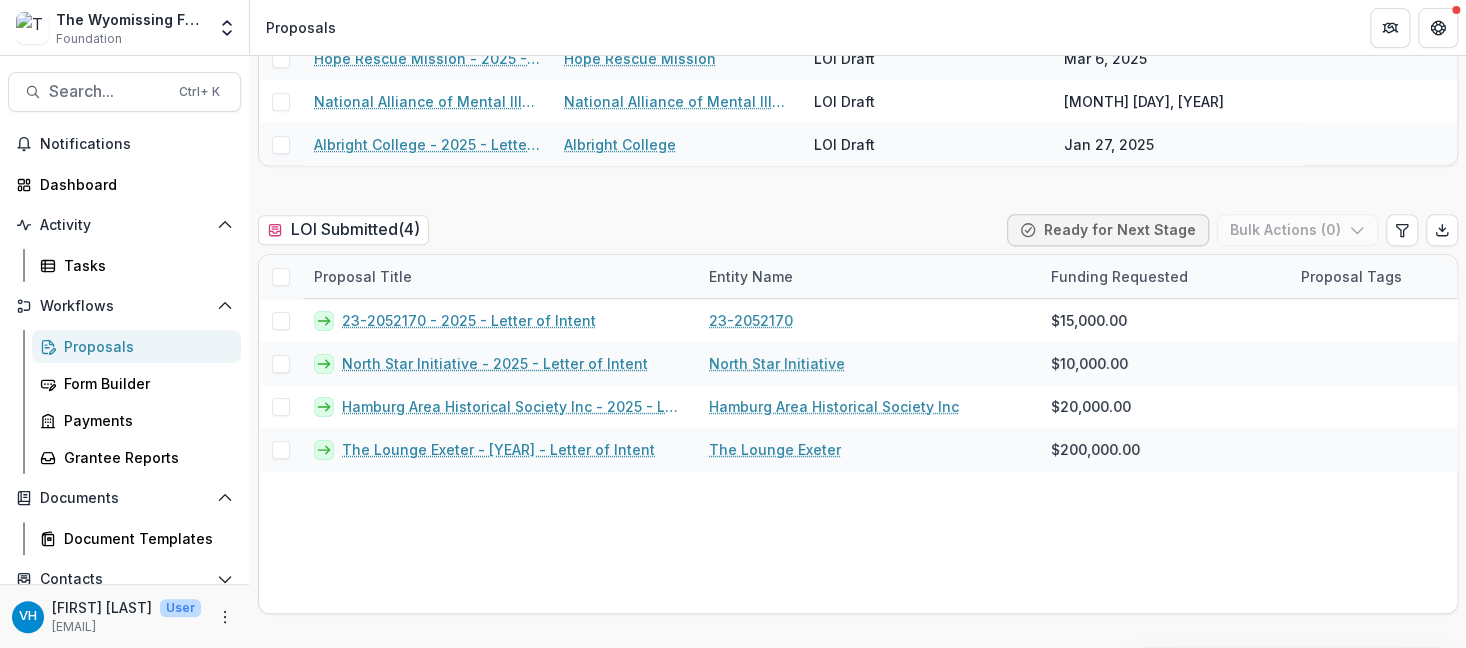 drag, startPoint x: 431, startPoint y: 587, endPoint x: 412, endPoint y: 554, distance: 38.078865 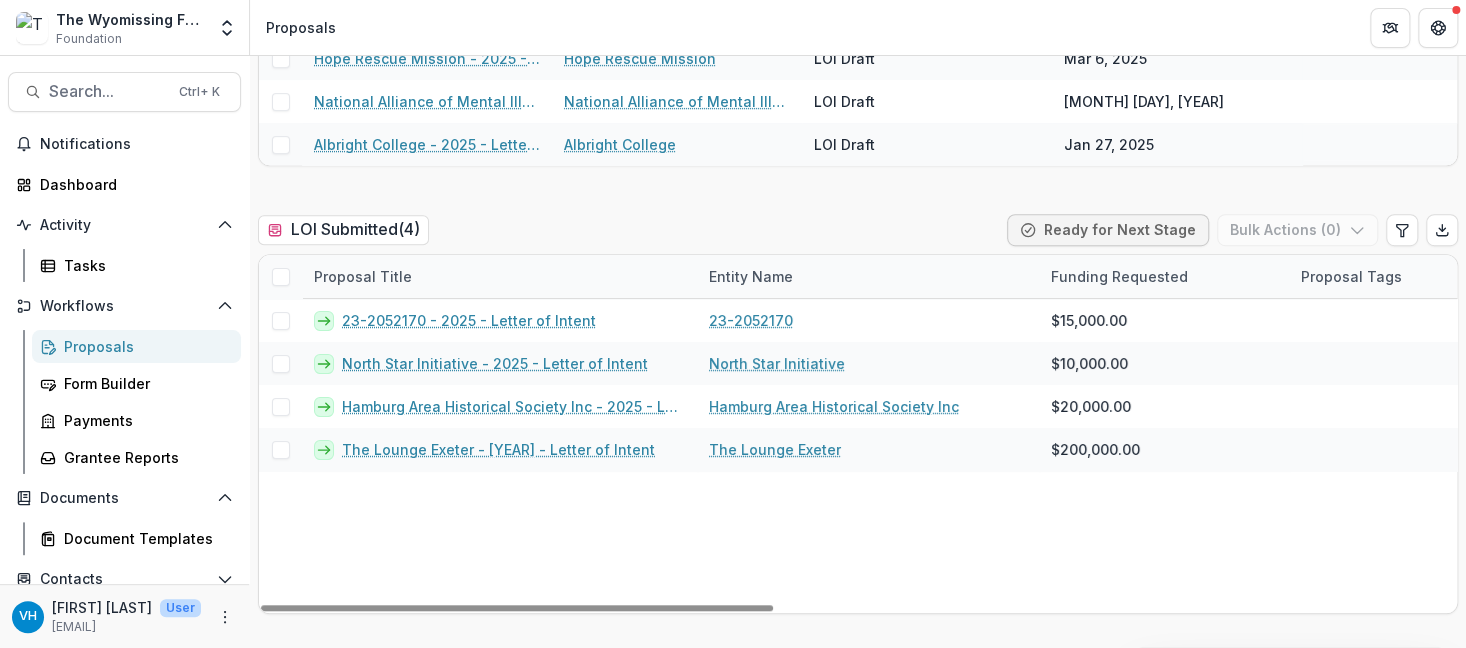 click on "23-2052170 - 2025 - Letter of Intent 23-2052170 $15,000.00 Aug 1, 2025 Aug 1, 2025 Letter of Intent North Star Initiative - 2025 - Letter of Intent North Star Initiative $10,000.00 Jul 31, 2025 Jul 31, 2025 Letter of Intent Hamburg Area Historical Society Inc - 2025 - Letter of Intent Hamburg Area Historical Society Inc $20,000.00 Jul 28, 2025 Jul 31, 2025 Letter of Intent The Lounge Exeter - 2025 - Letter of Intent The Lounge Exeter $200,000.00 Jul 23, 2025 Jul 23, 2025 Letter of Intent" at bounding box center [1649, 456] 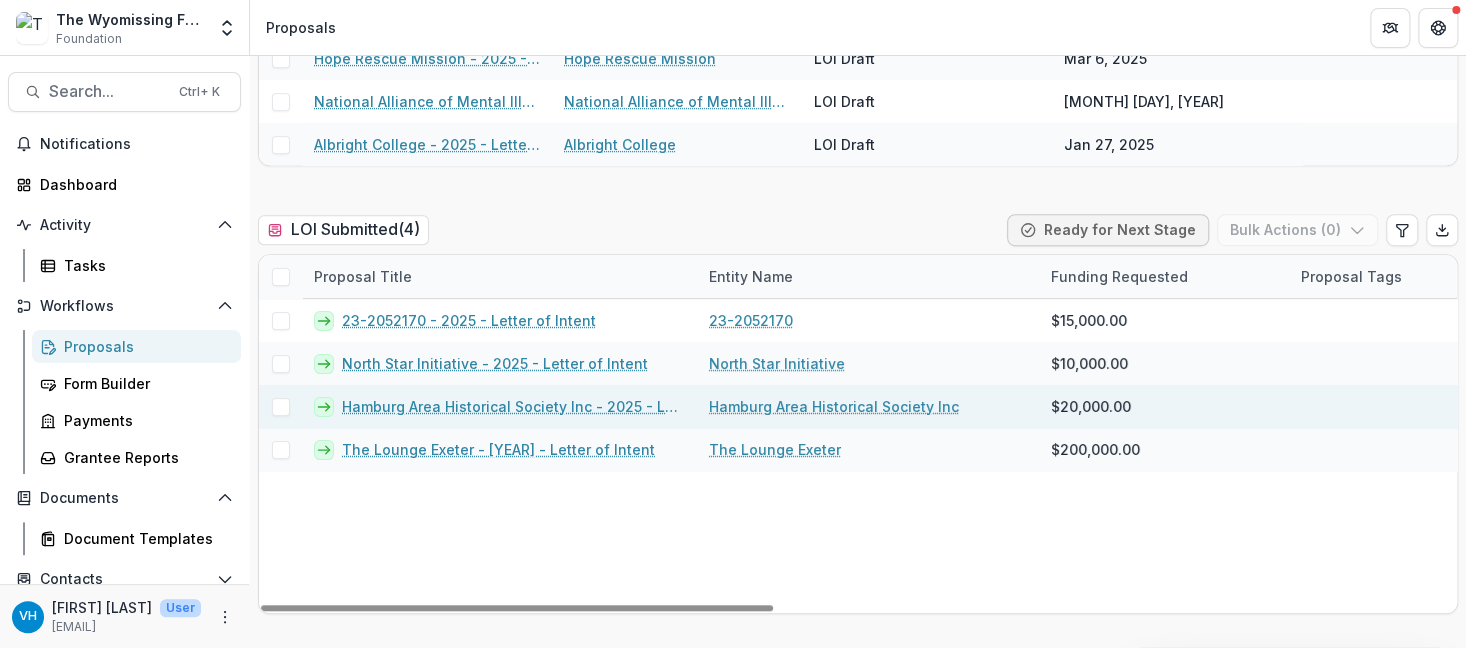 click on "Hamburg Area Historical Society Inc - 2025 - Letter of Intent" at bounding box center [513, 406] 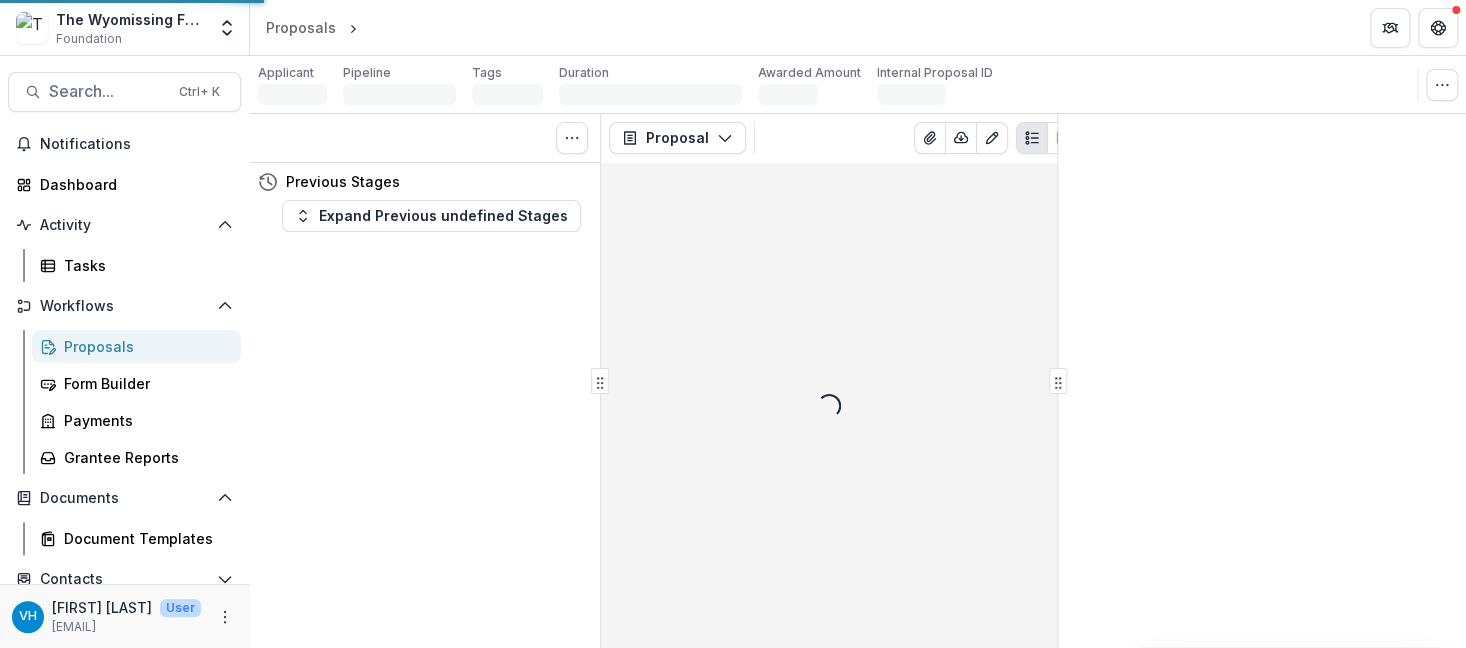 scroll, scrollTop: 0, scrollLeft: 0, axis: both 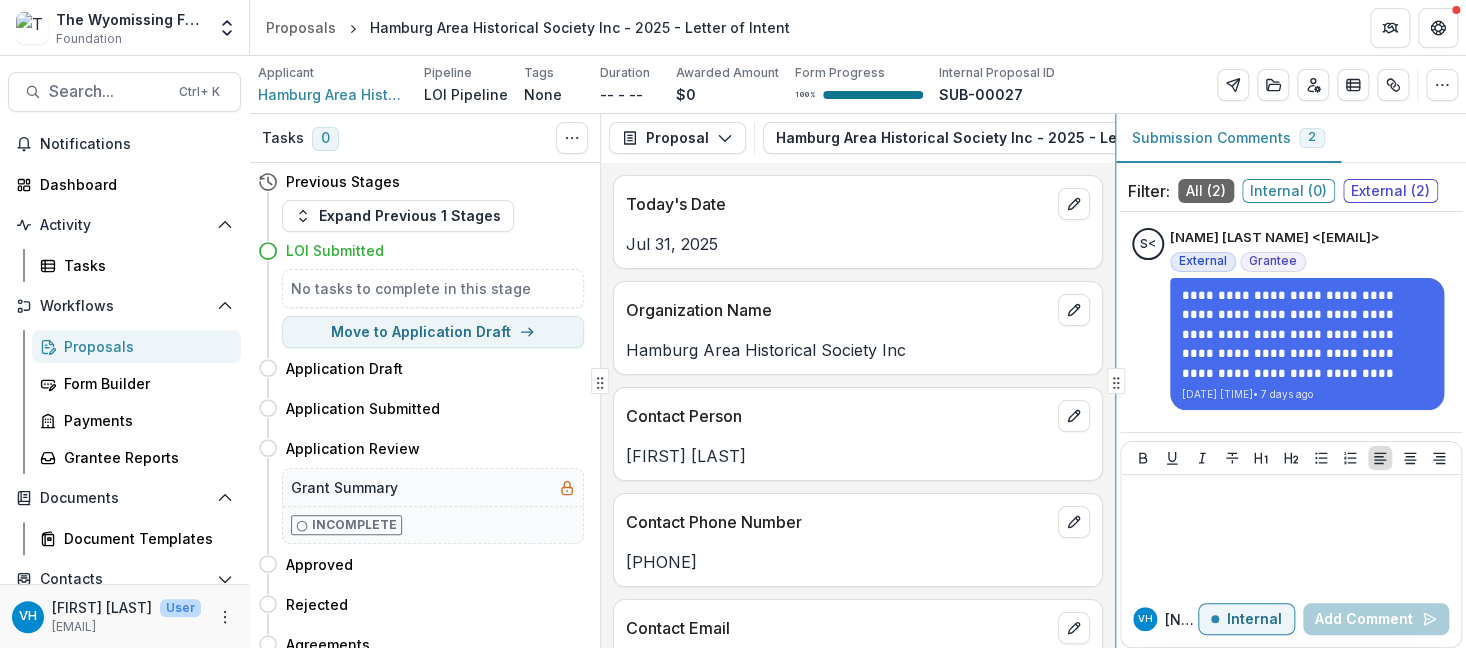 click on "Tasks 0 Show Cancelled Tasks Previous Stages Expand Previous 1 Stages LOI Submitted No tasks to complete in this stage Move to Application Draft Application Draft Move here Application Submitted Move here Application Review Move here Grant Summary Incomplete Approved Move here Rejected Move here Agreements Move here Grant Template Incomplete Reporting Schedule Move here Reporting Schedule Incomplete Payment Schedule Move here Payment Schedule Incomplete Awarded Move here Proposal Proposal Payments Reports Grant Agreements Board Summaries Bank Details Hamburg Area Historical Society Inc - [YEAR] - Letter of Intent 1 Forms (1) Hamburg Area Historical Society Inc - [YEAR] - Letter of Intent Configure forms Word Download Word Download (with field descriptions) Zip Download Preview Merged PDF Preview Merged PDF (Inline Images & PDFs) Preview Merged PDF (with field descriptions) Custom Download Today's Date [MONTH], [YEAR] Organization Name Hamburg Area Historical Society Inc Contact Person [NAME] [PHONE] 2 2" at bounding box center [858, 381] 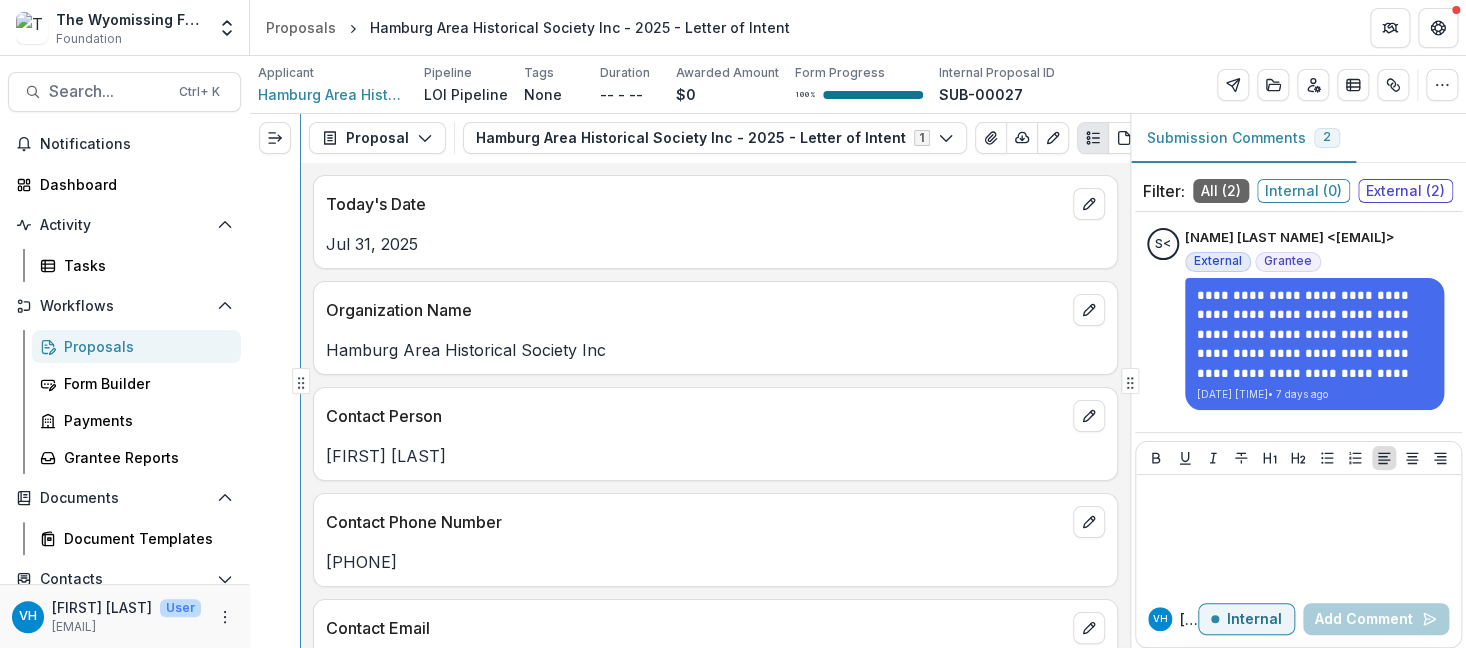 click on "**********" at bounding box center [858, 381] 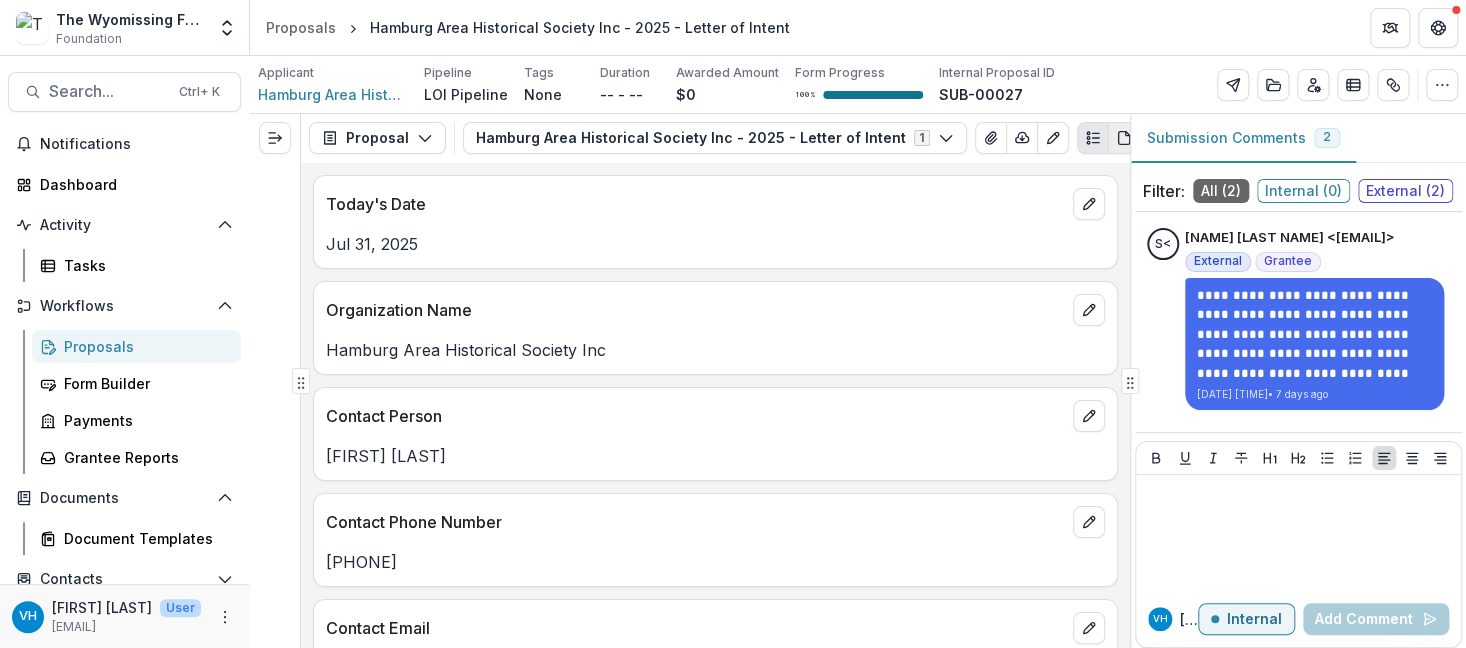 click 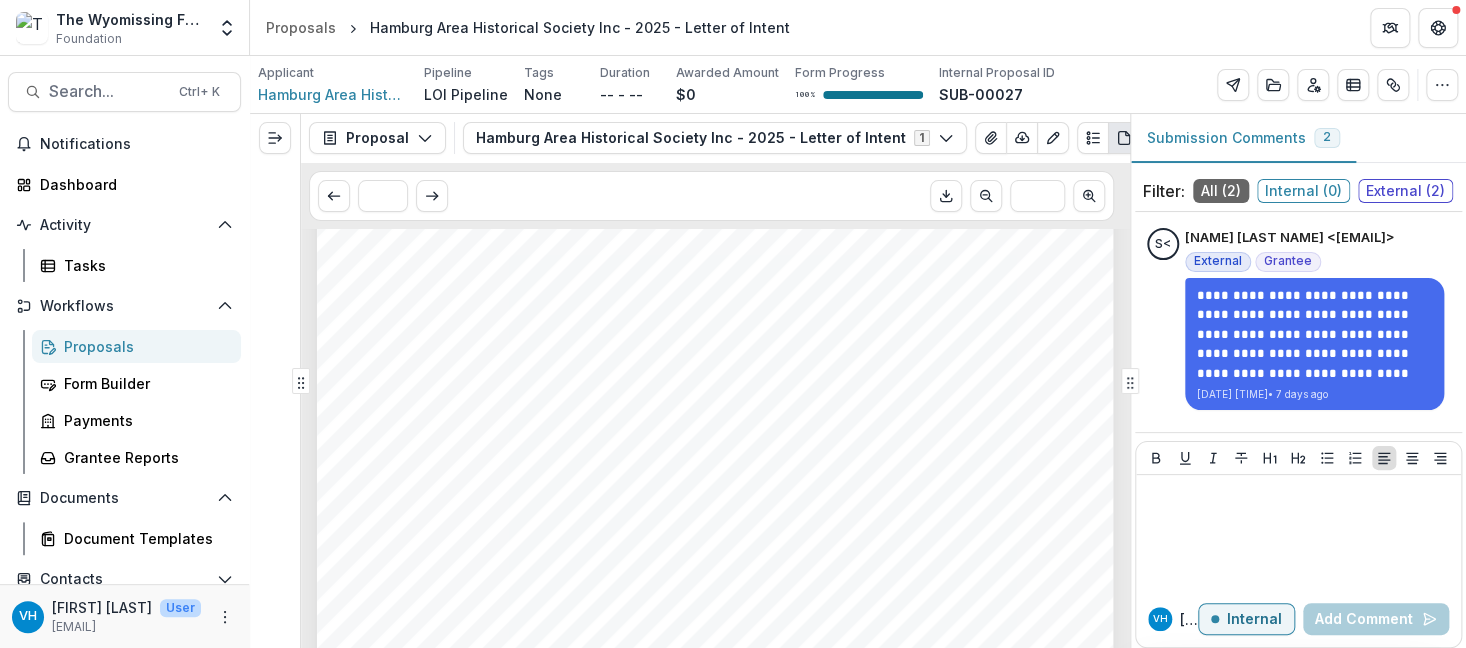 scroll, scrollTop: 0, scrollLeft: 0, axis: both 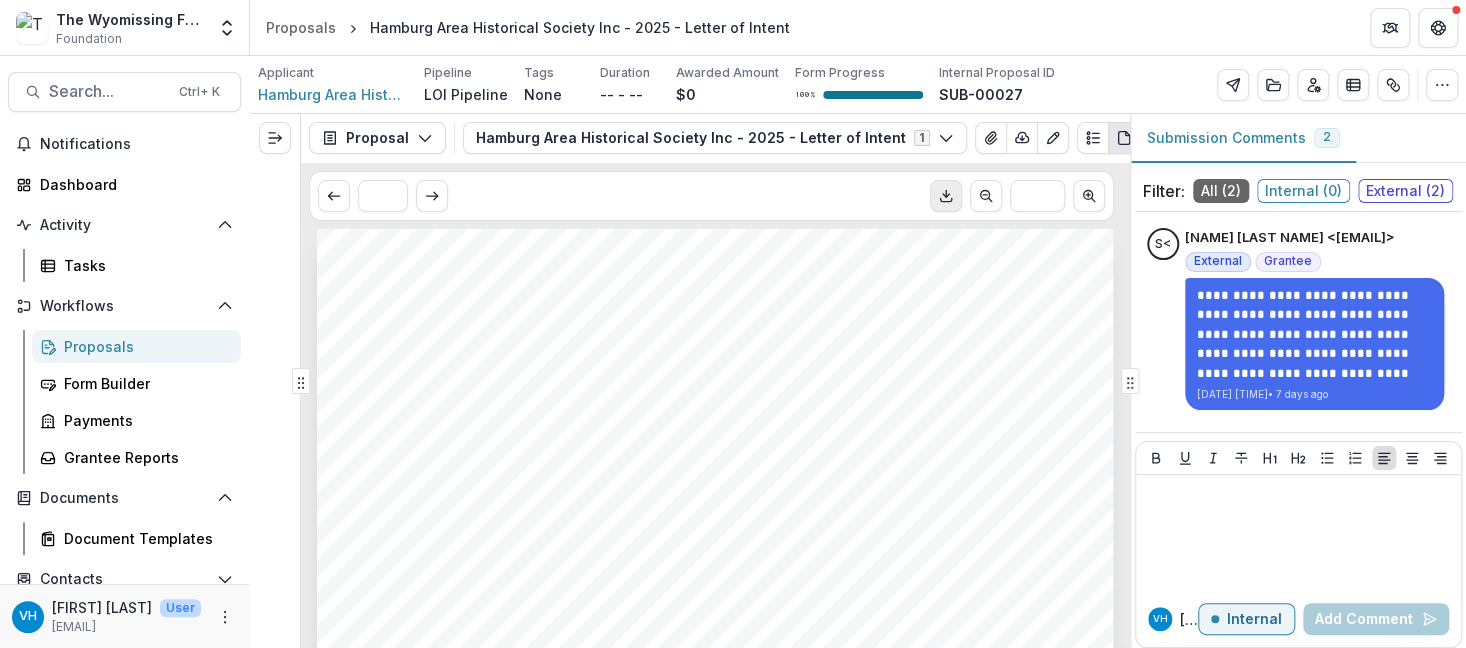 click at bounding box center [946, 196] 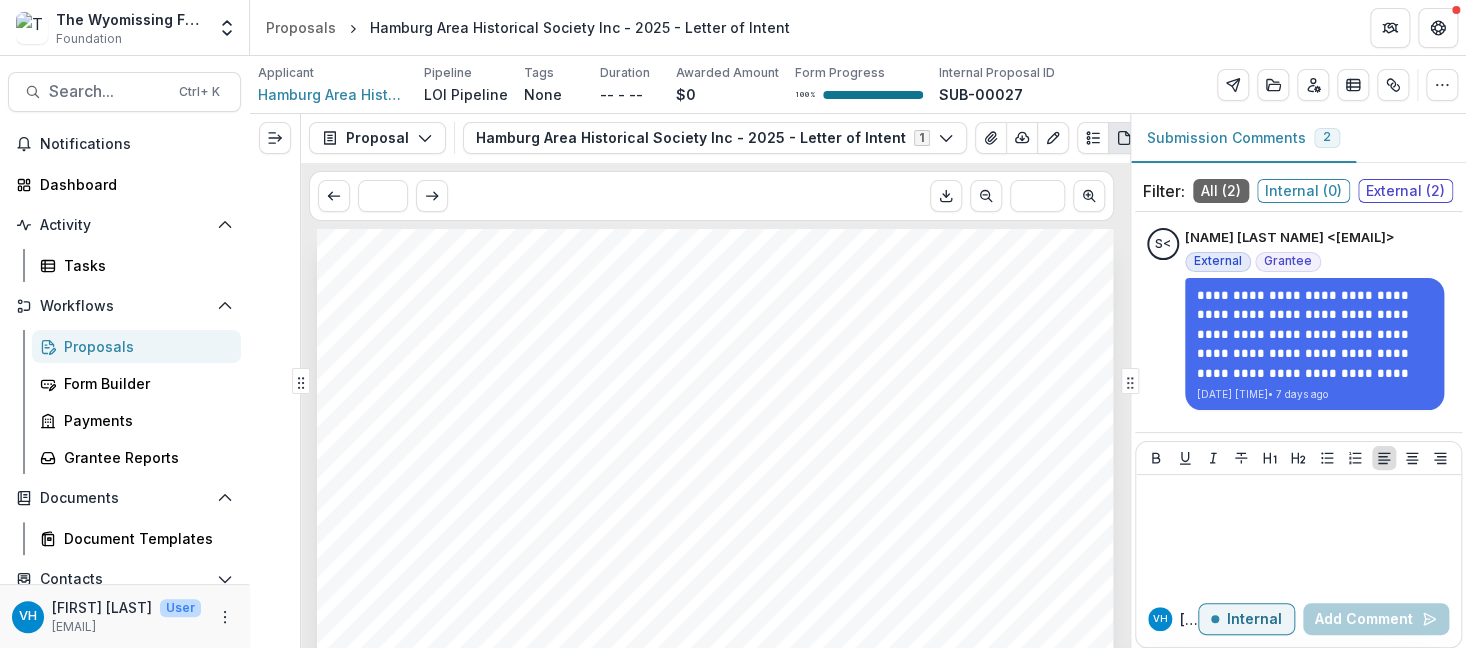 click on "Hamburg Area Historical Society Inc Hamburg Area Historical Society Inc - [YEAR] - Letter of Intent Nonprofit DBA: Hamburg Area Historical Society Inc Submitted Date: [MONTH], [YEAR]" at bounding box center (715, 792) 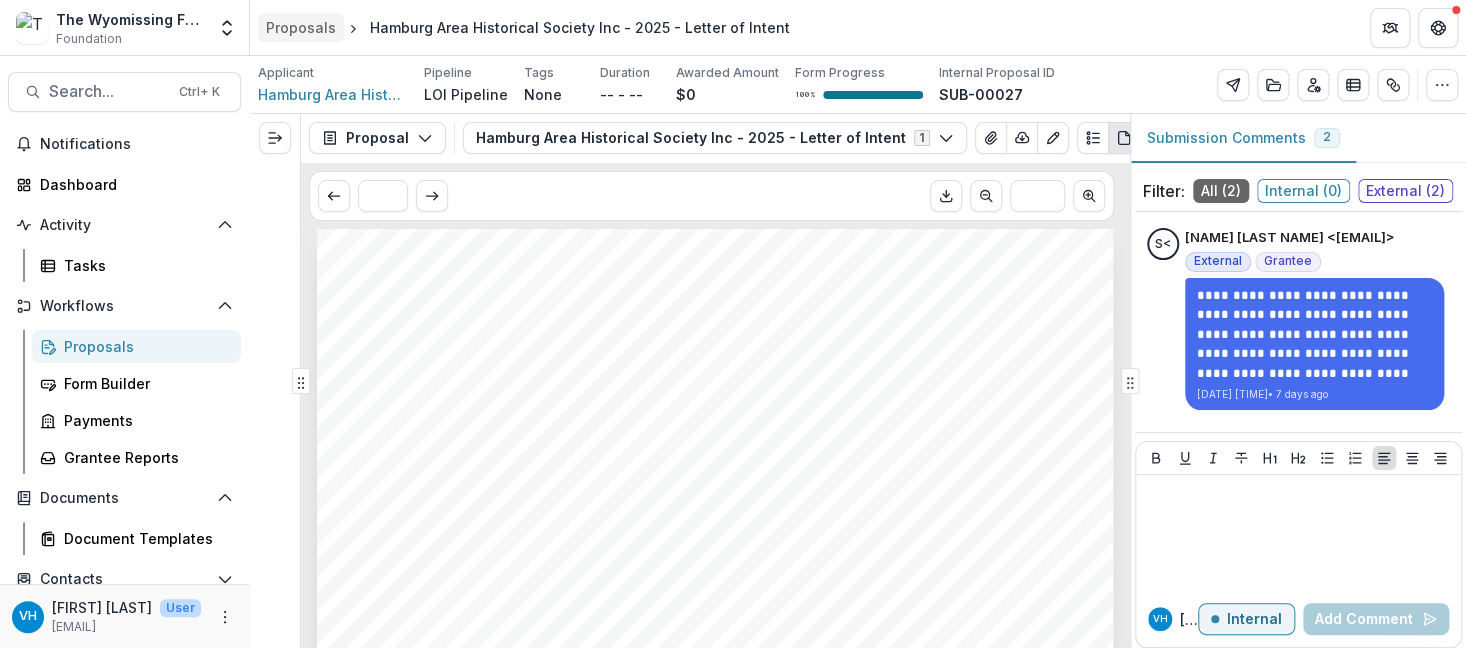 click on "Proposals" at bounding box center (301, 27) 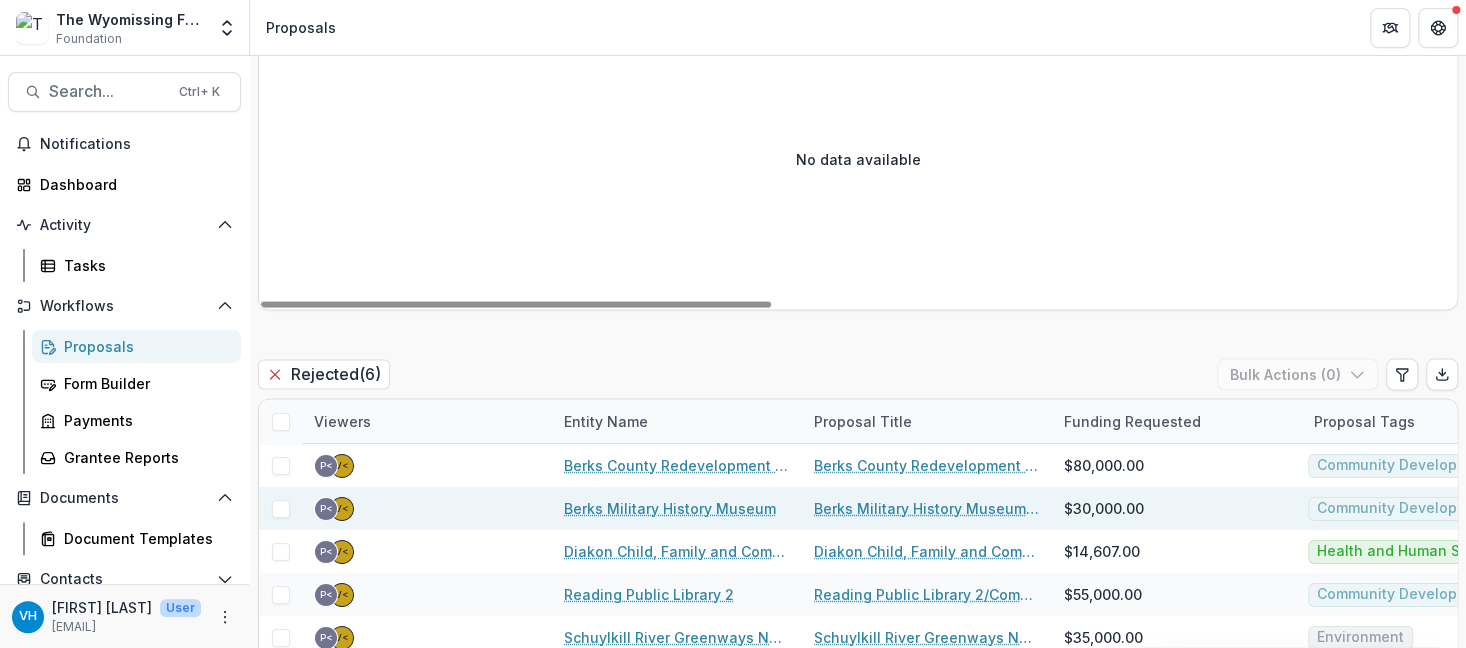 scroll, scrollTop: 2200, scrollLeft: 0, axis: vertical 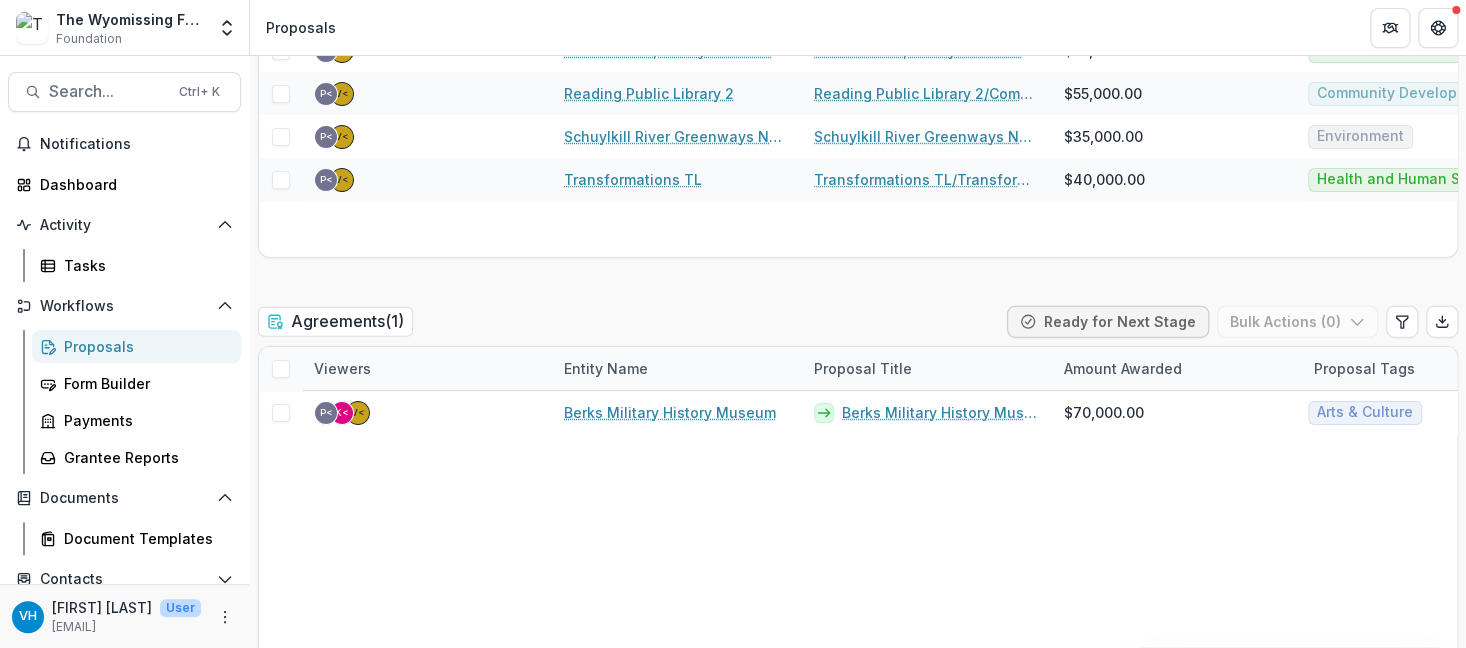 click on "Proposals" at bounding box center [144, 346] 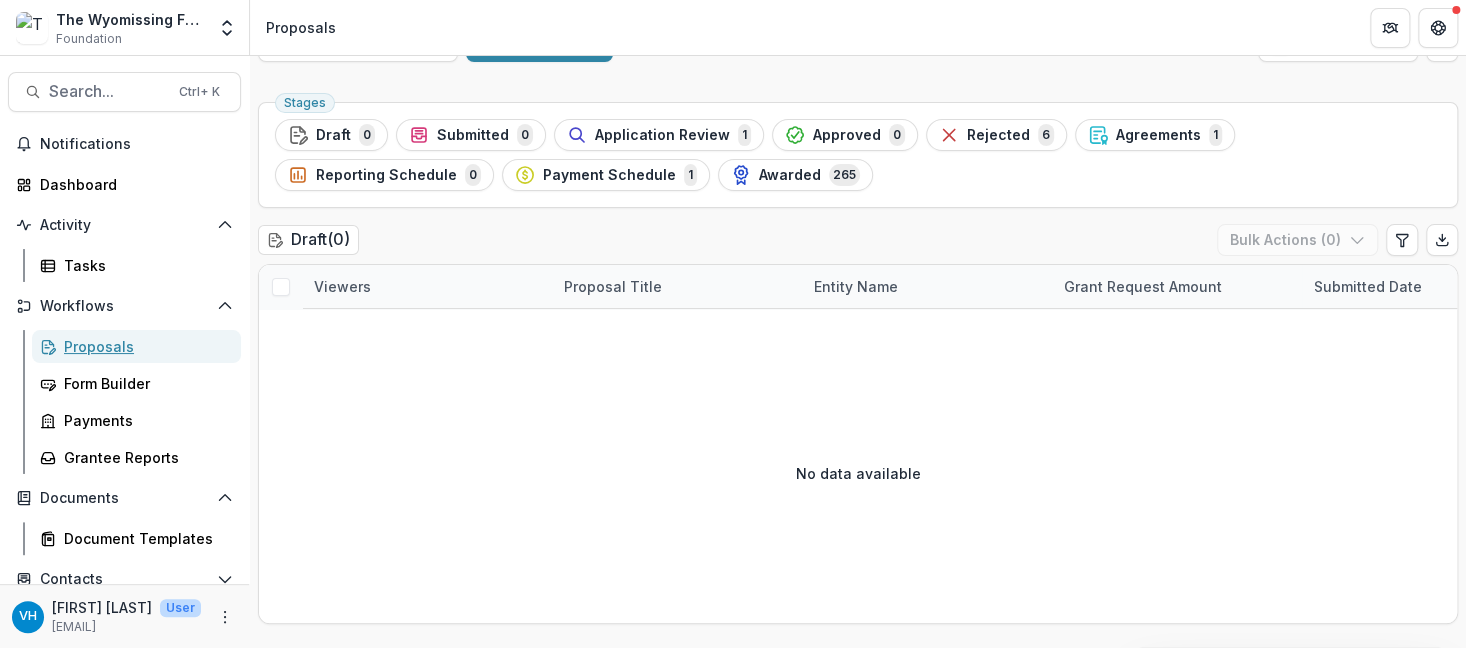 scroll, scrollTop: 0, scrollLeft: 0, axis: both 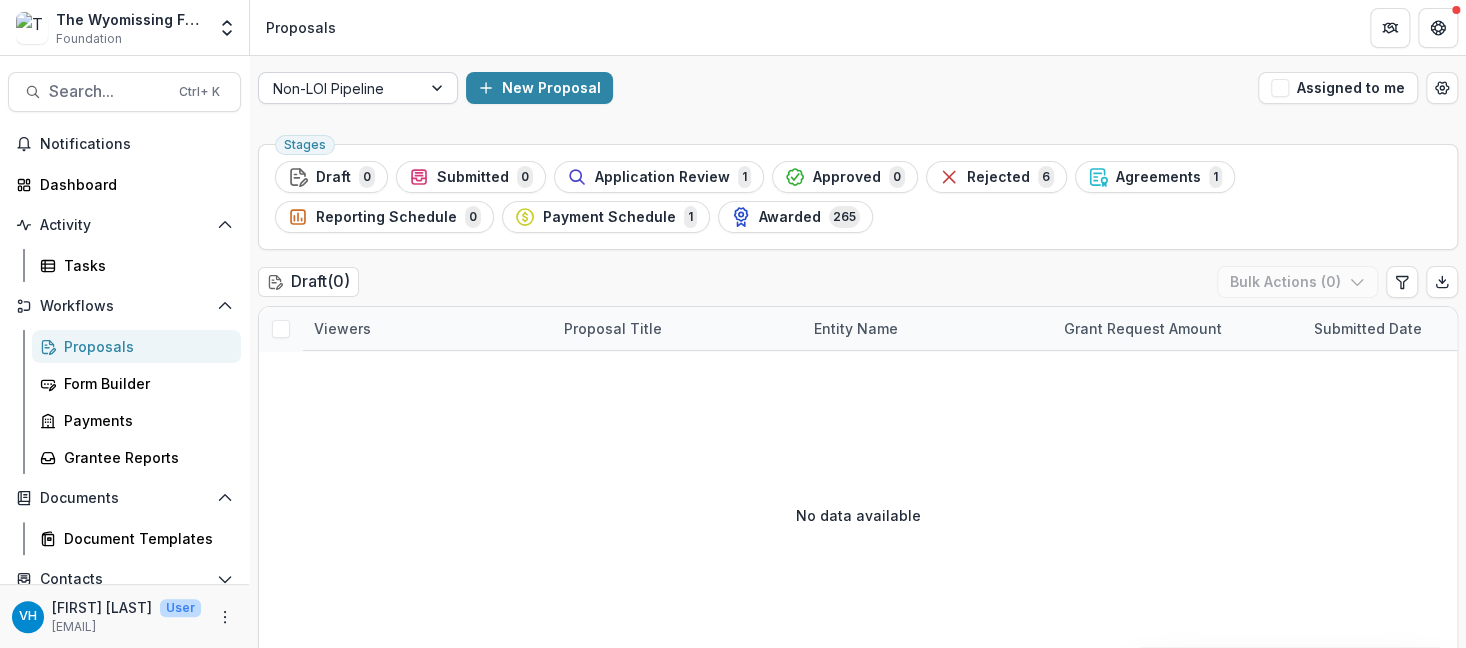 click on "Non-LOI Pipeline" at bounding box center [340, 88] 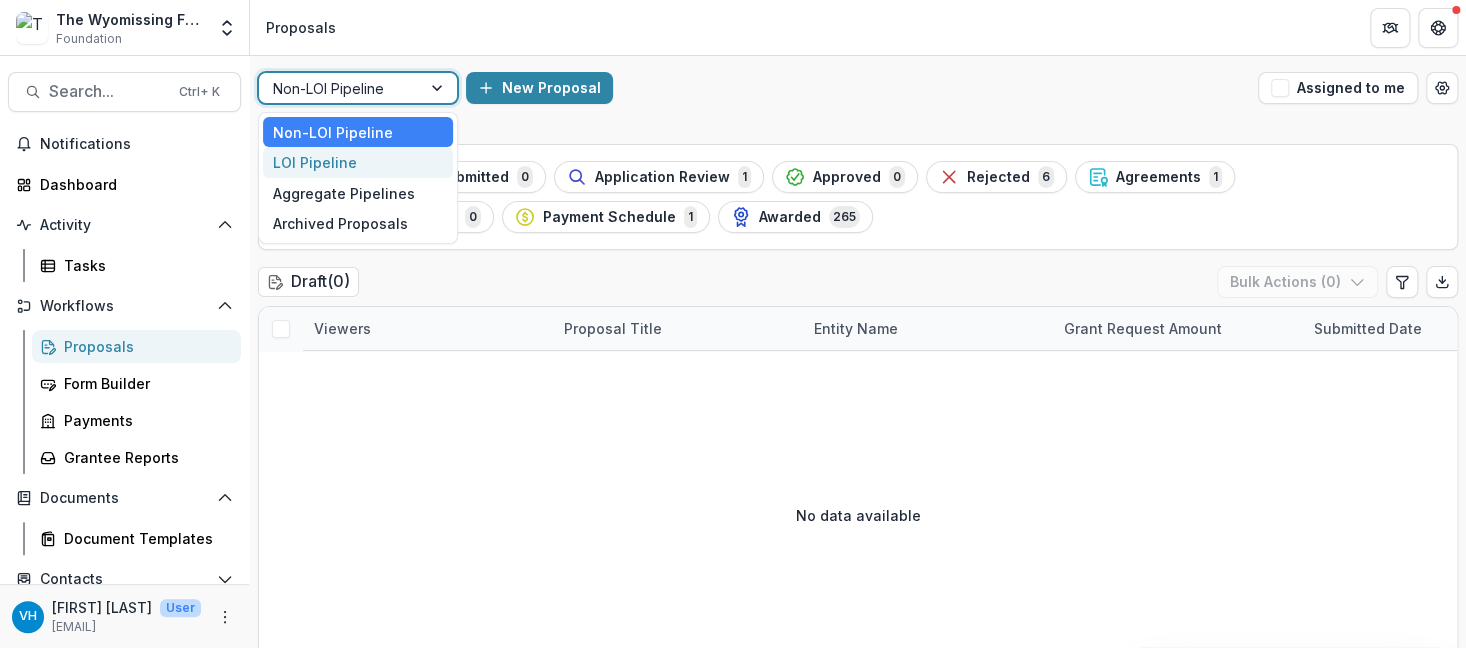 click on "LOI Pipeline" at bounding box center [358, 162] 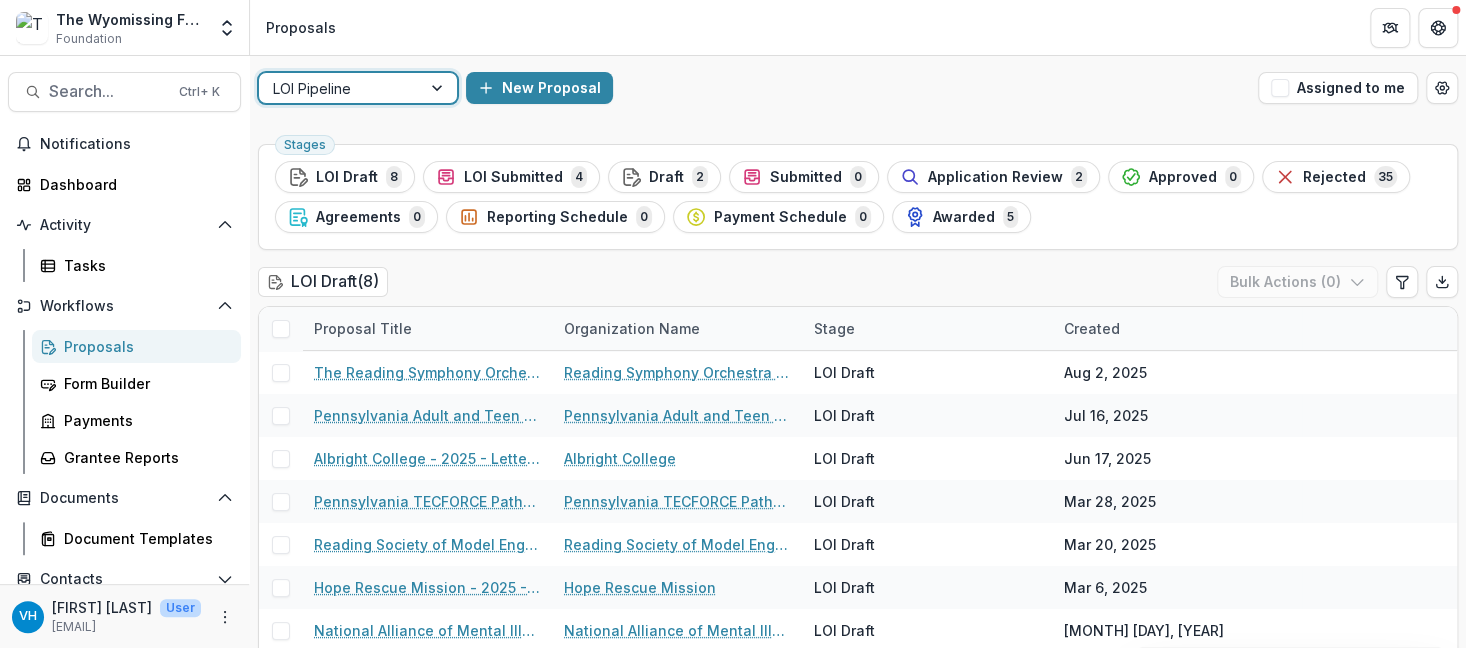 scroll, scrollTop: 29, scrollLeft: 0, axis: vertical 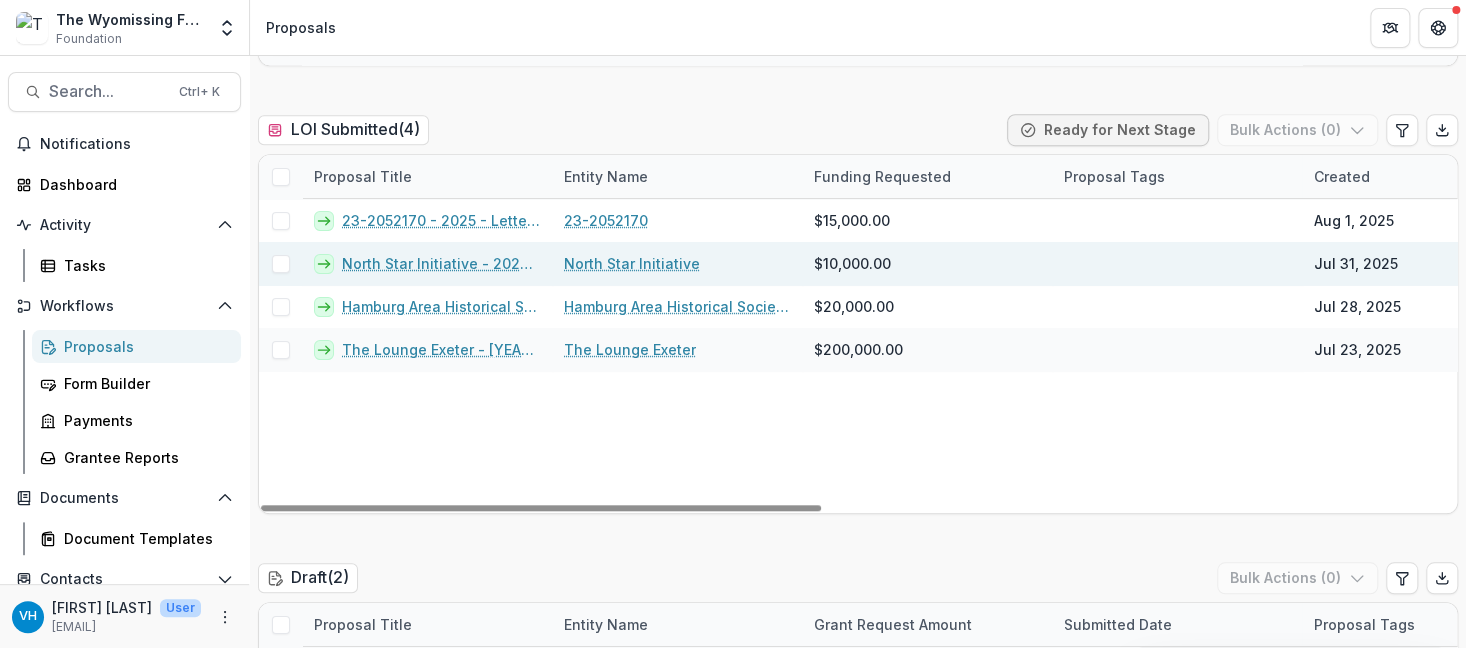 click on "North Star Initiative - 2025 - Letter of Intent" at bounding box center [441, 263] 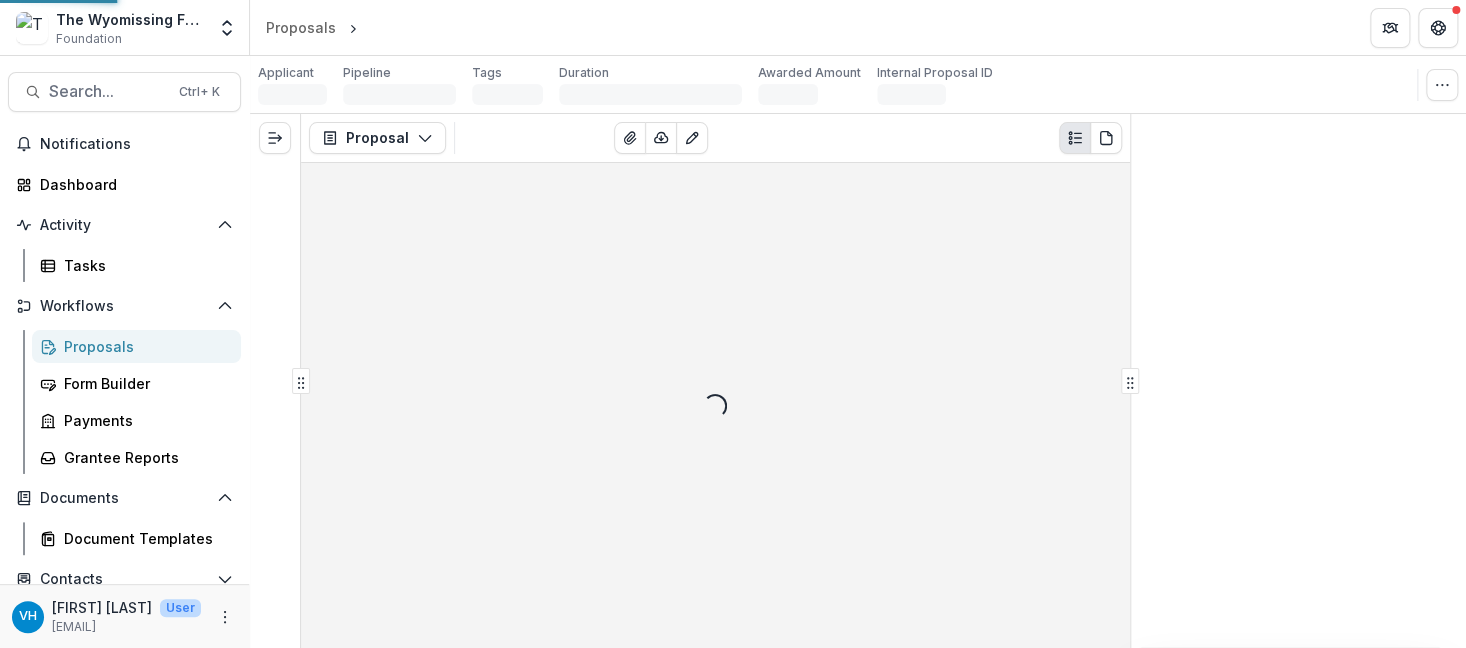 scroll, scrollTop: 0, scrollLeft: 0, axis: both 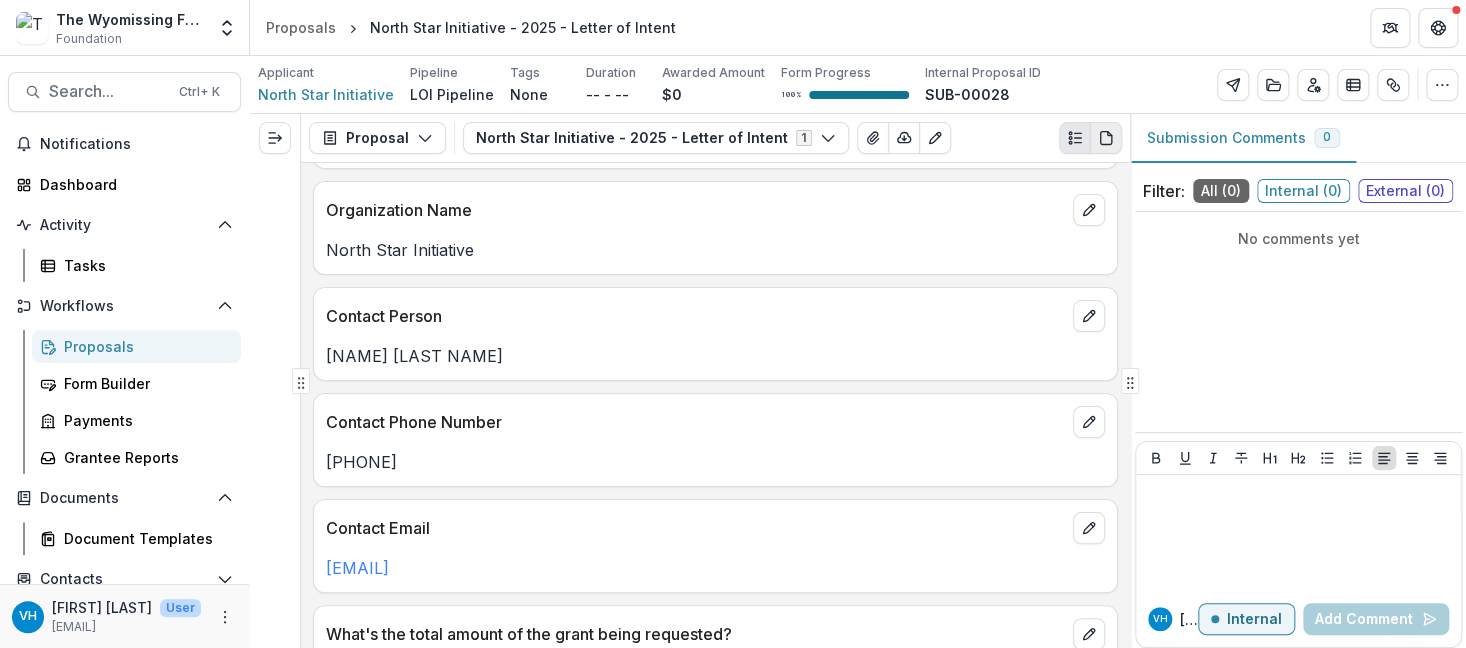 click 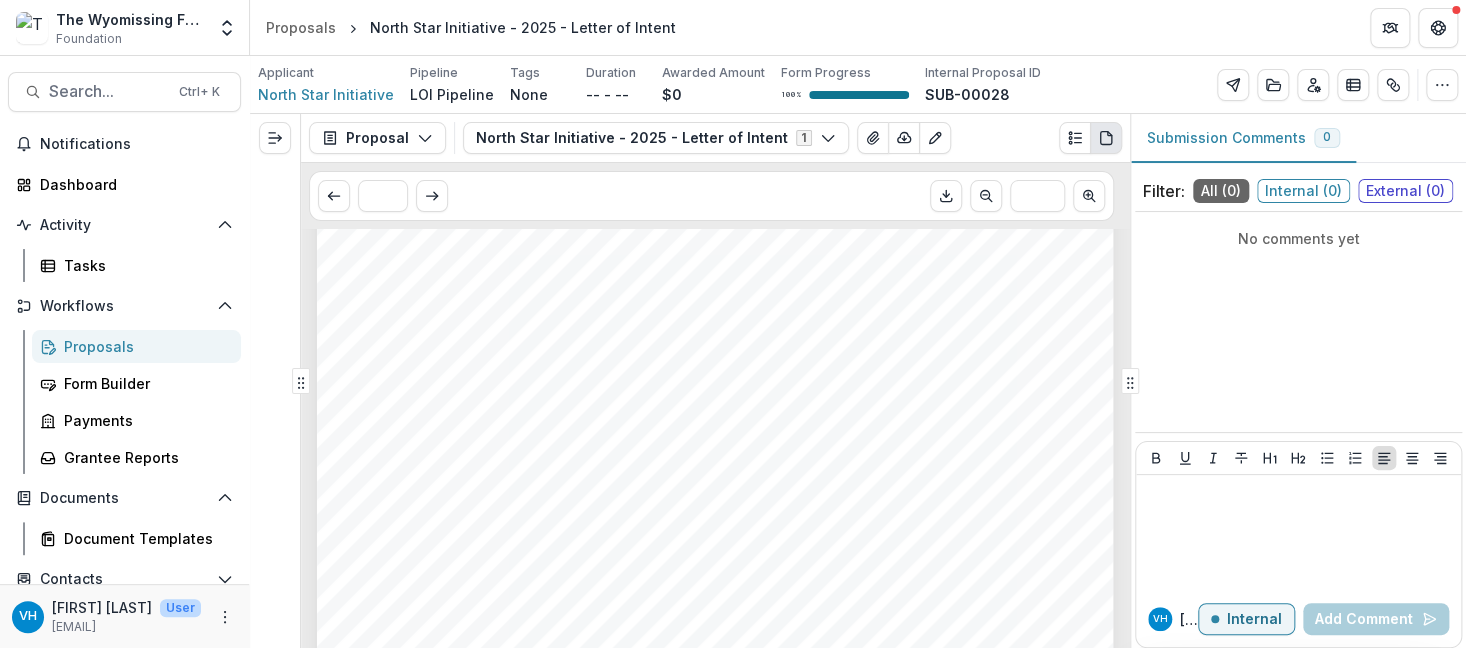 scroll, scrollTop: 2990, scrollLeft: 0, axis: vertical 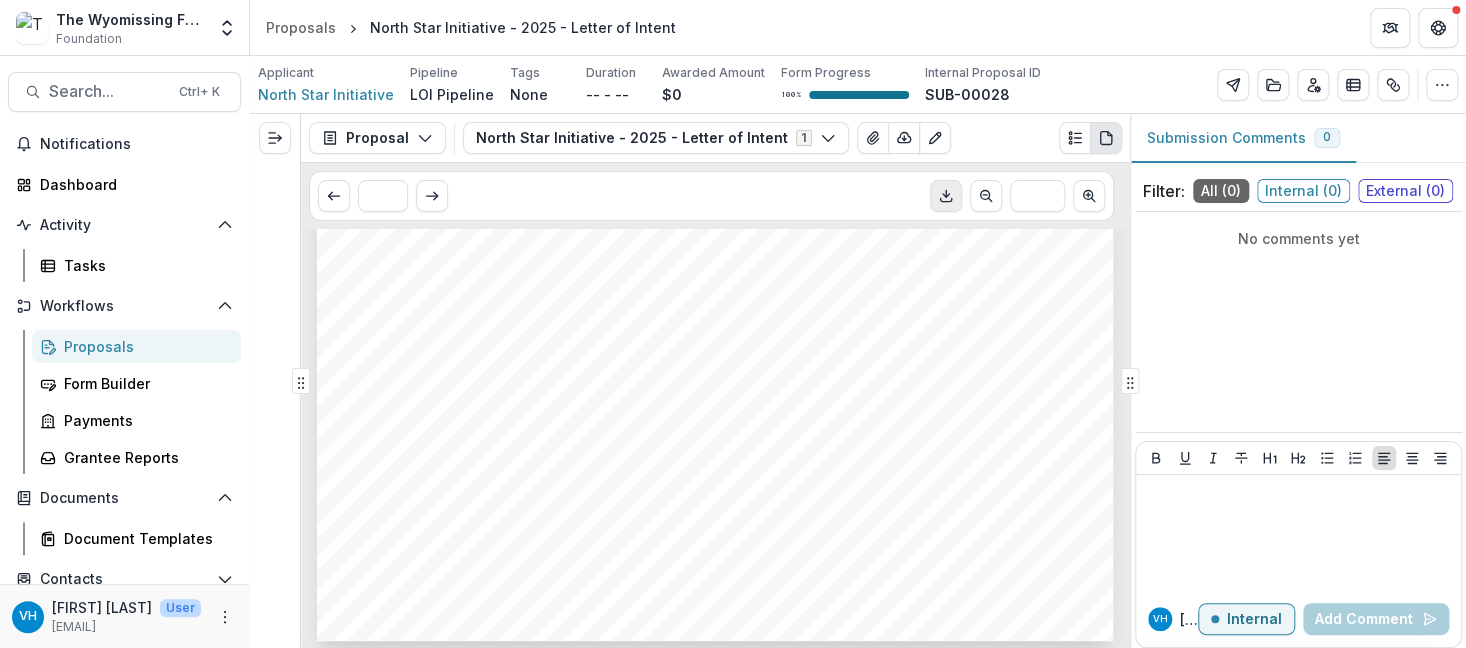 click at bounding box center [946, 196] 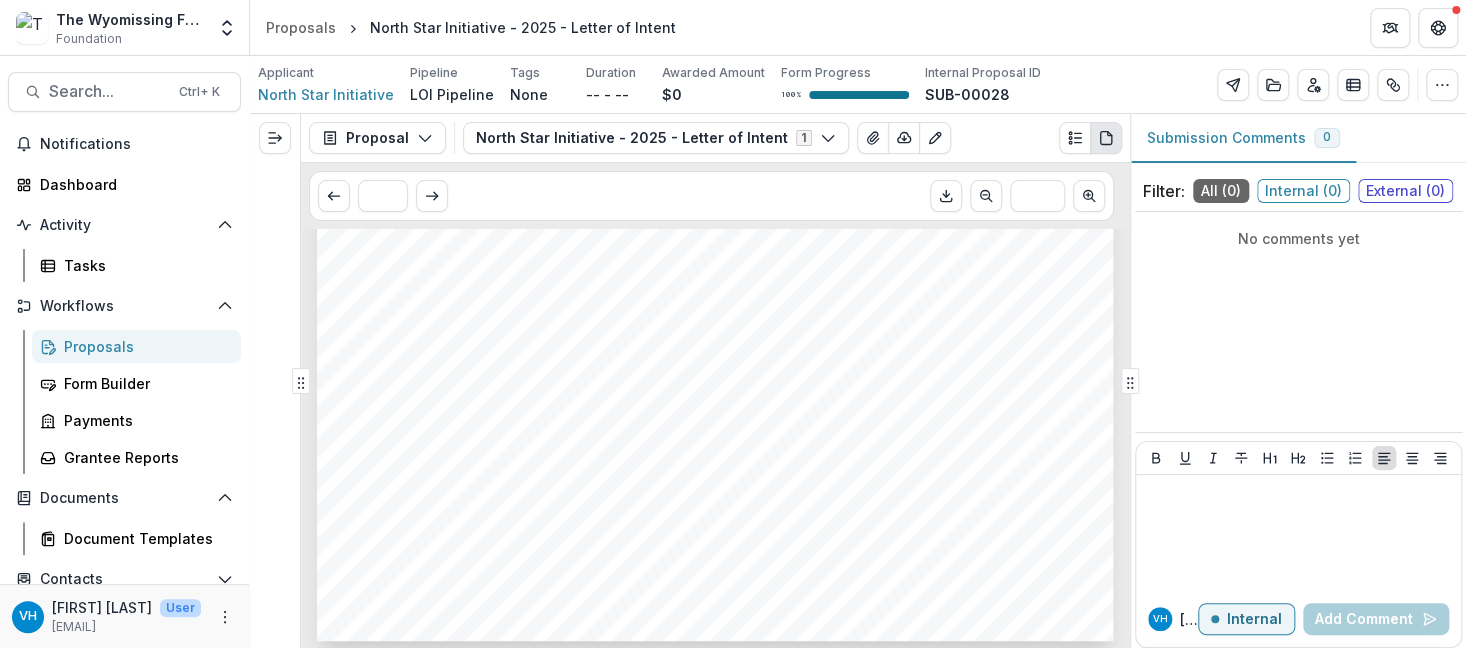 drag, startPoint x: 786, startPoint y: 612, endPoint x: 775, endPoint y: 536, distance: 76.79192 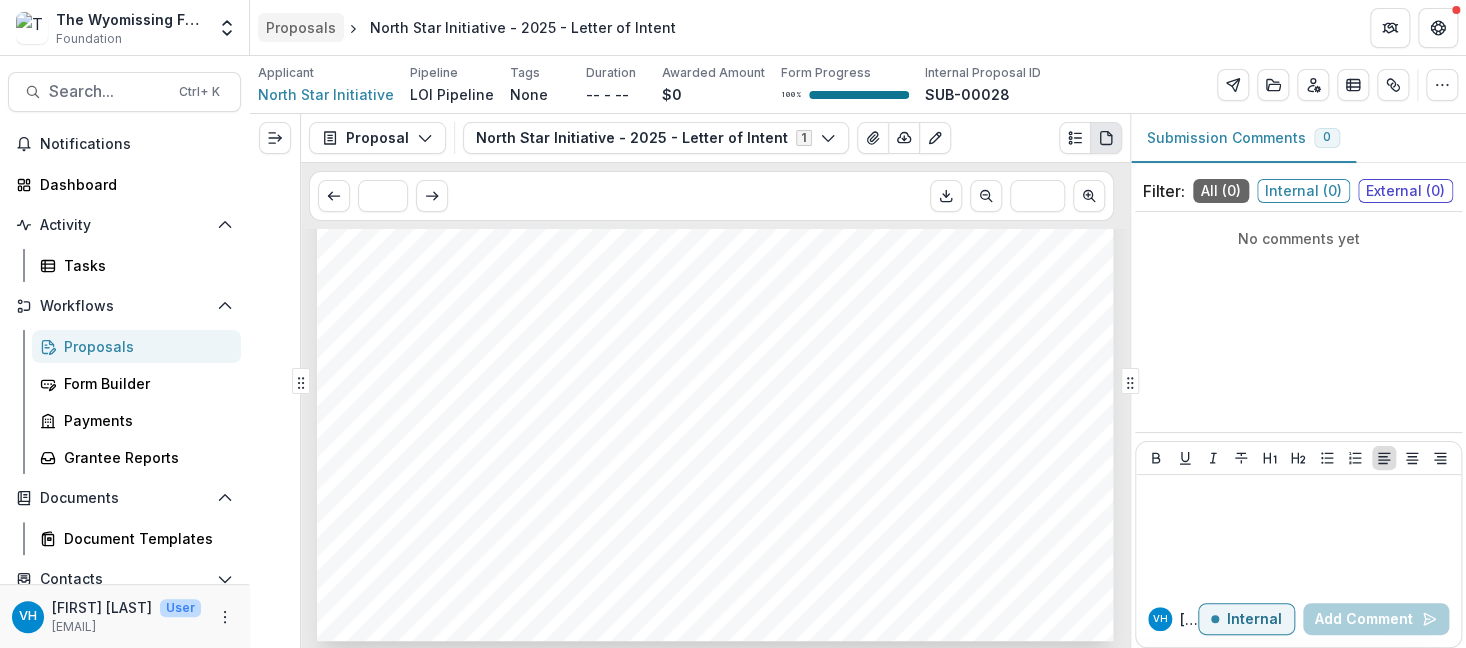 click on "Proposals" at bounding box center [301, 27] 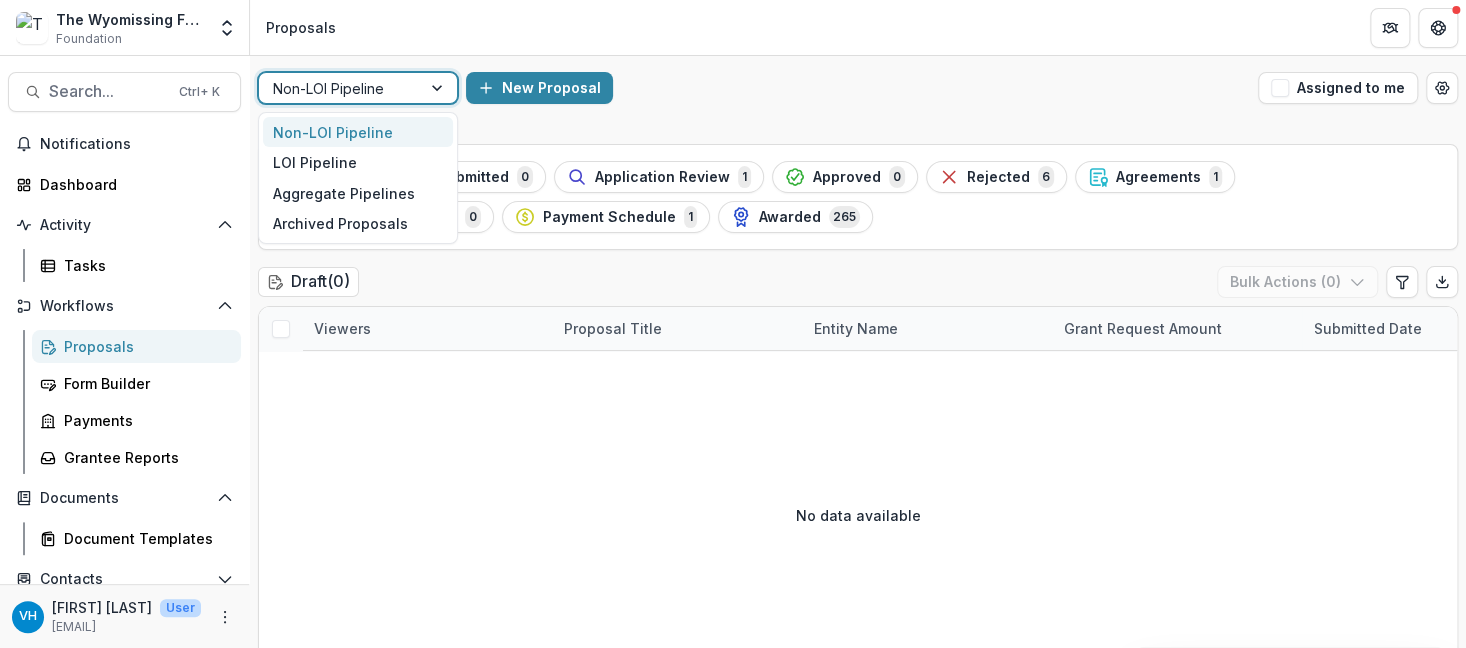 click at bounding box center (340, 88) 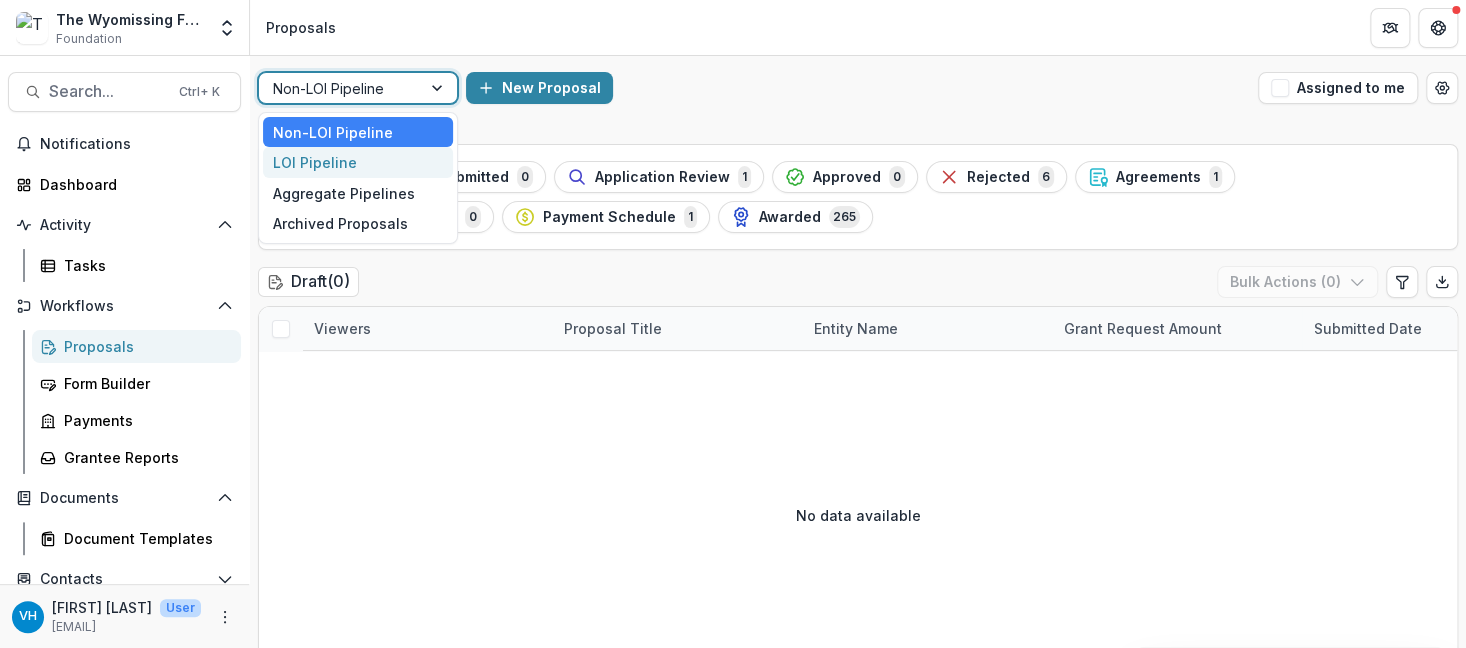 click on "LOI Pipeline" at bounding box center (358, 162) 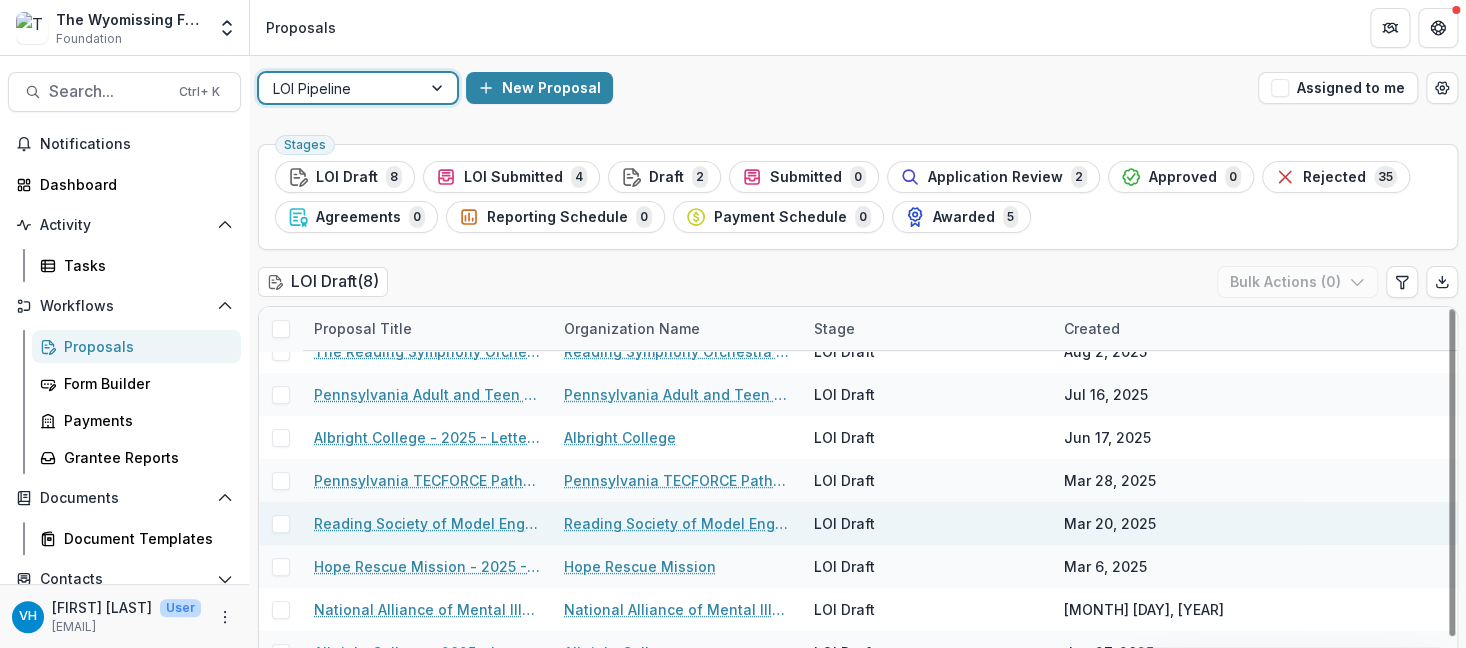 scroll, scrollTop: 29, scrollLeft: 0, axis: vertical 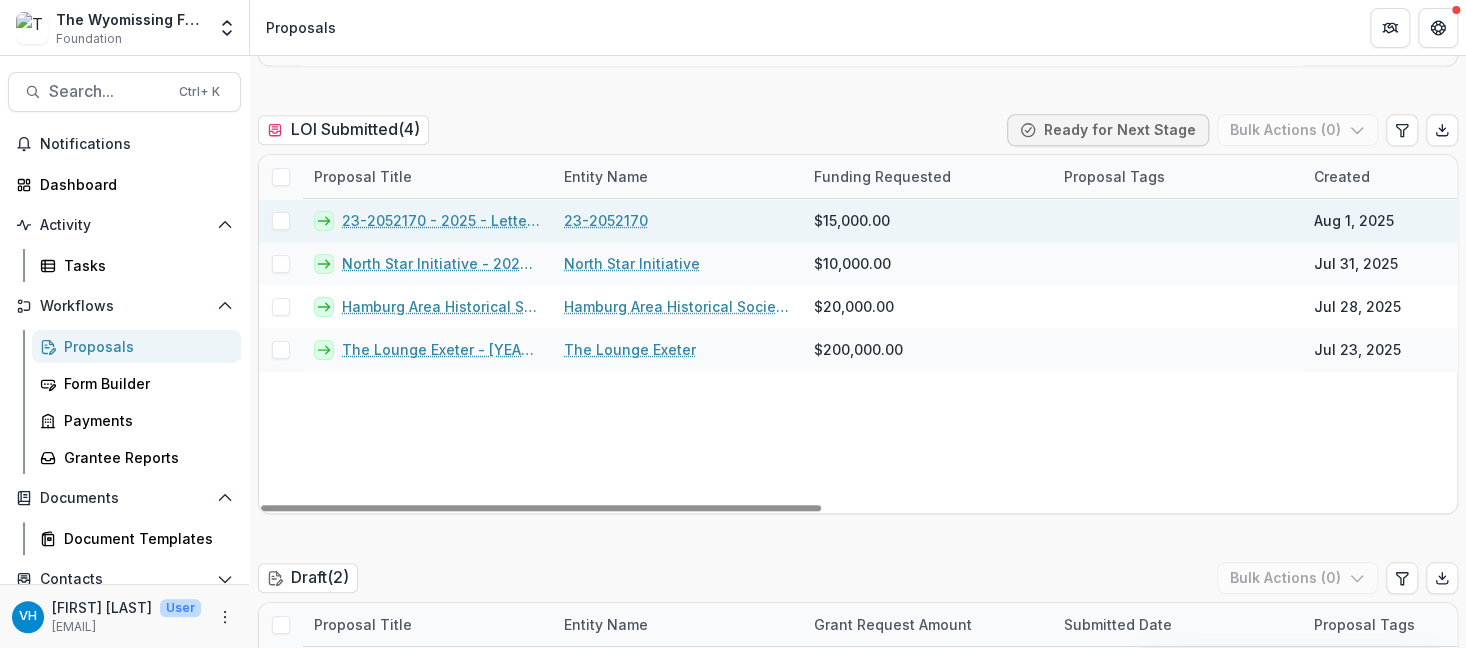 click on "23-2052170 - 2025 - Letter of Intent" at bounding box center [441, 220] 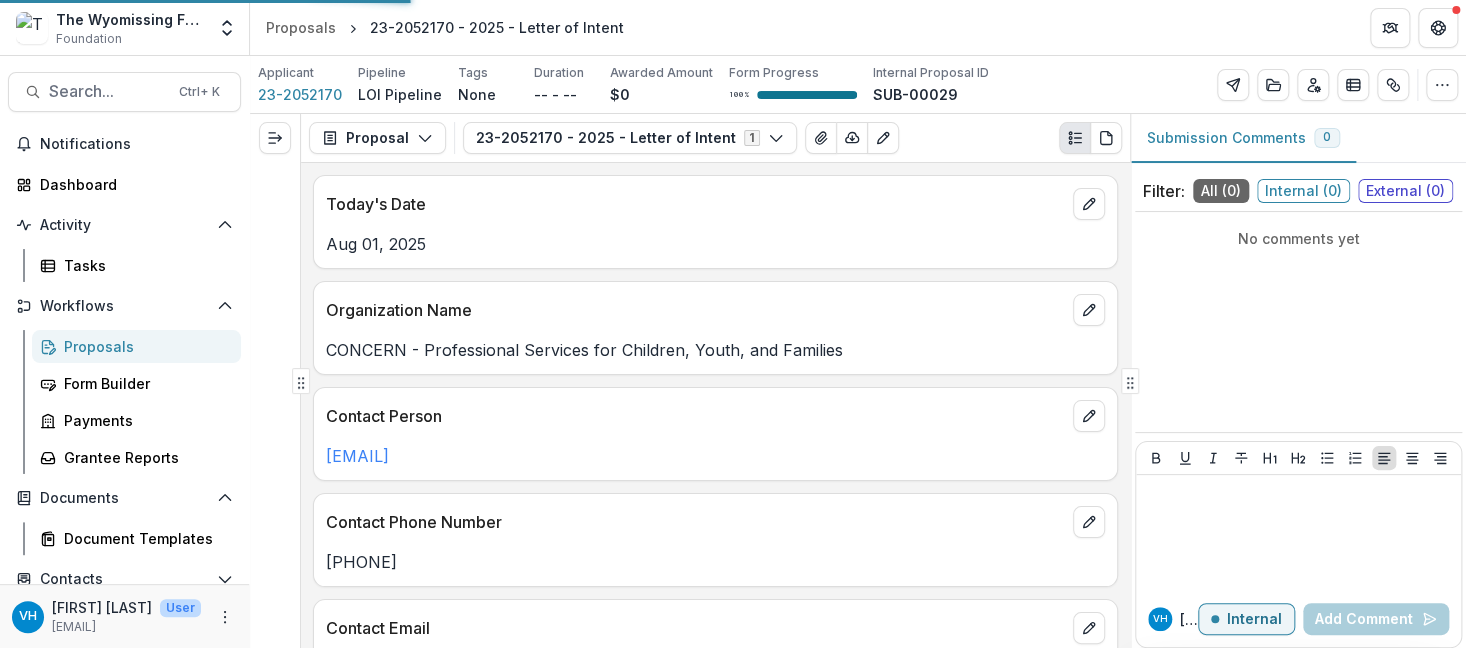 scroll, scrollTop: 0, scrollLeft: 0, axis: both 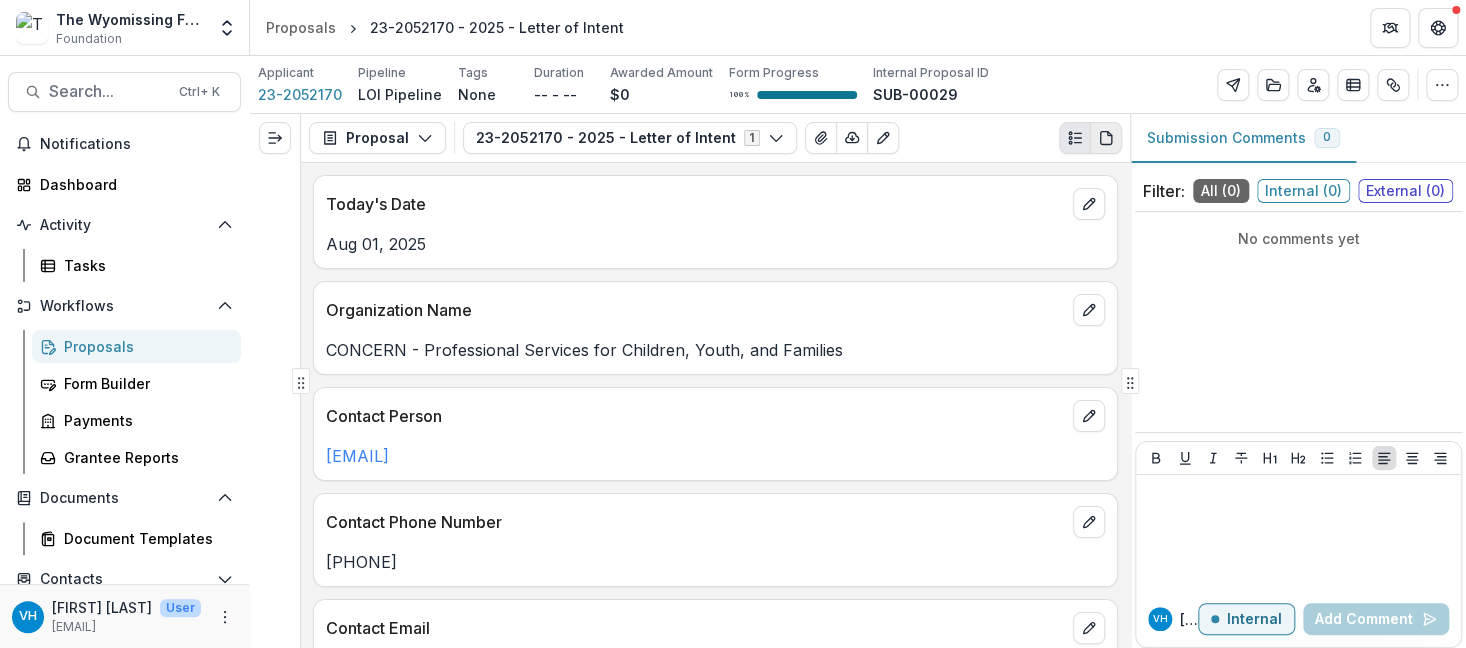 click 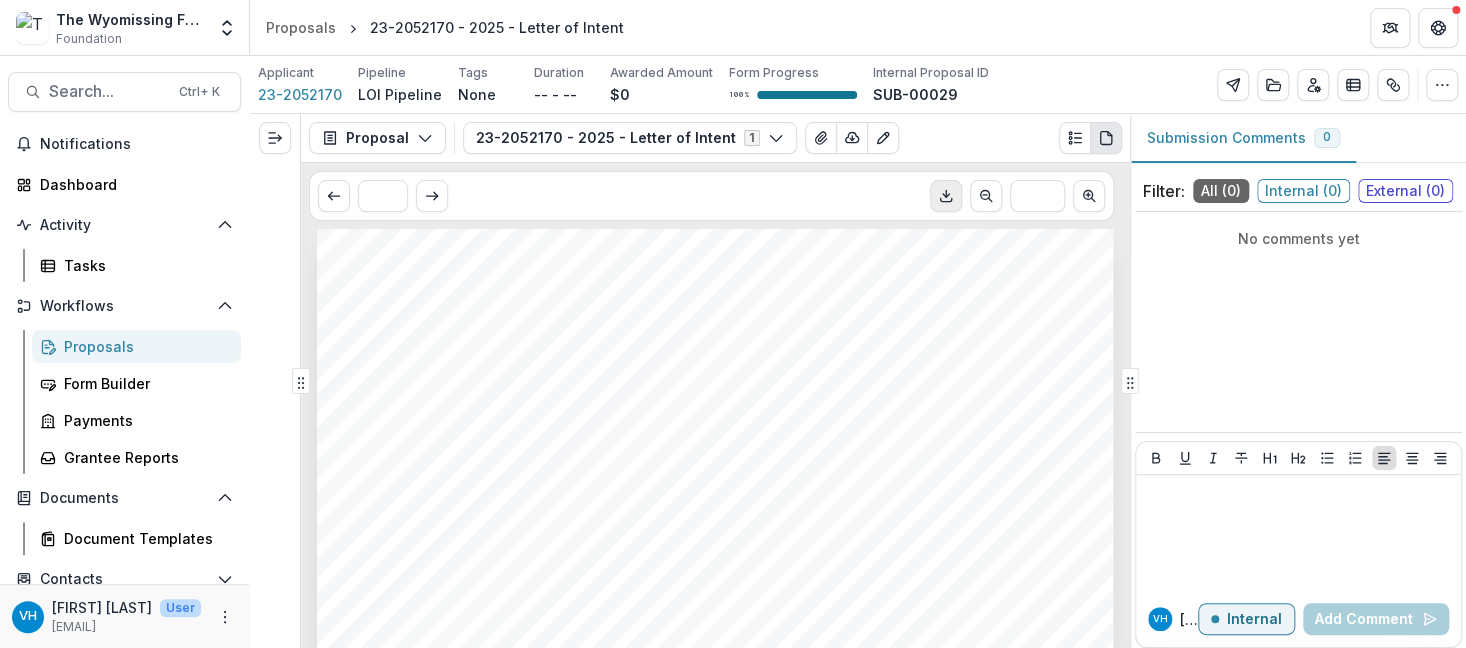 click 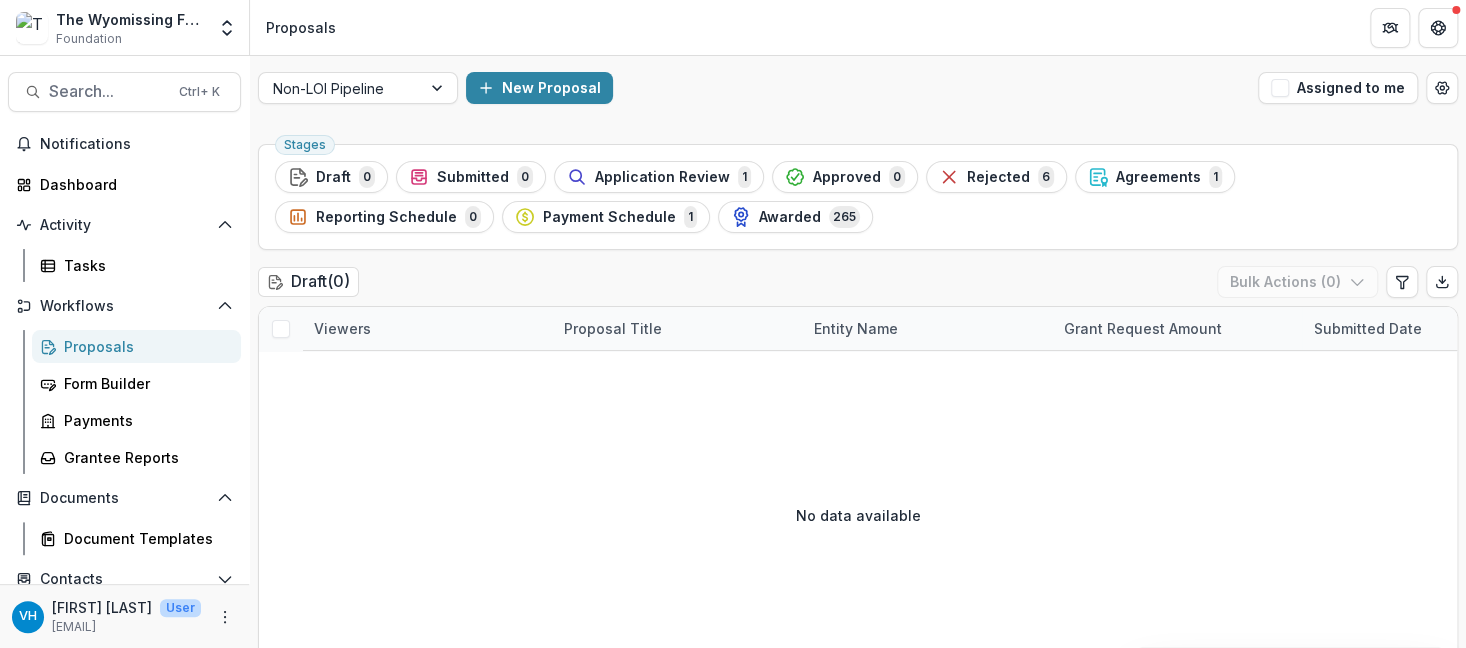 click on "No data available" at bounding box center (858, 515) 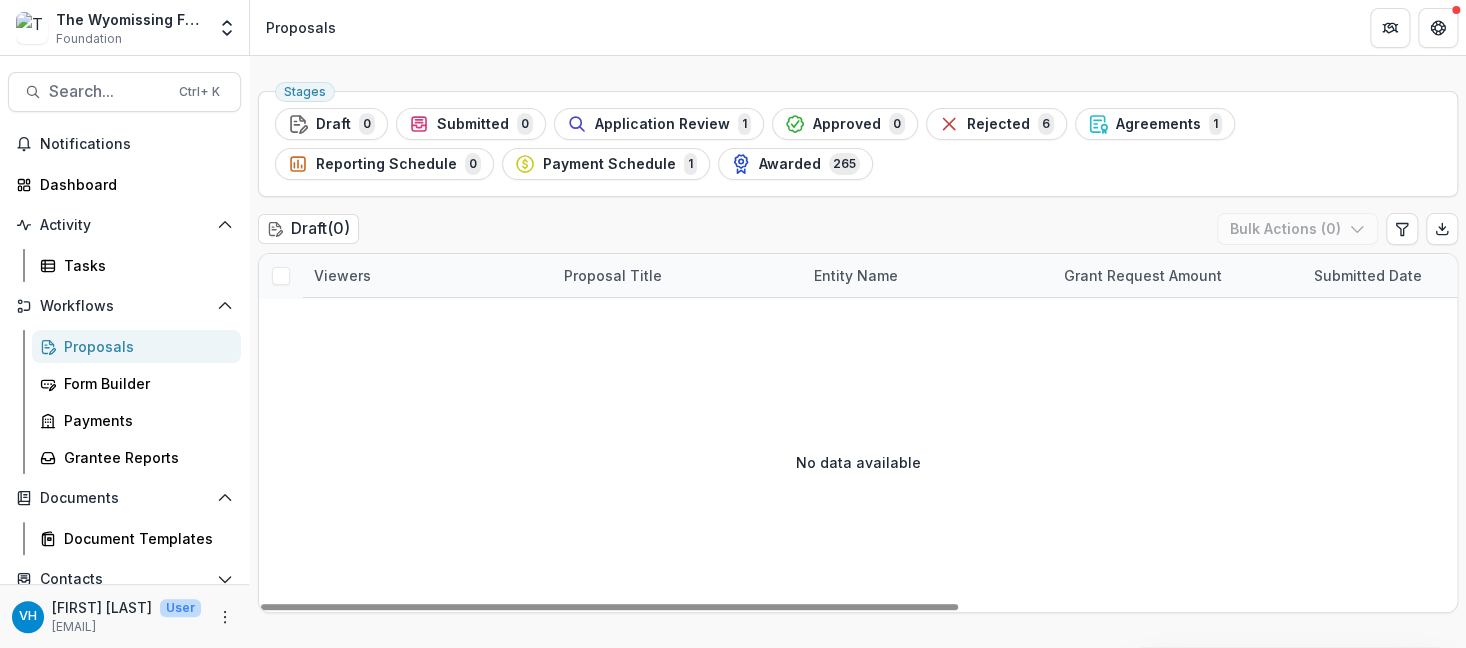 scroll, scrollTop: 0, scrollLeft: 0, axis: both 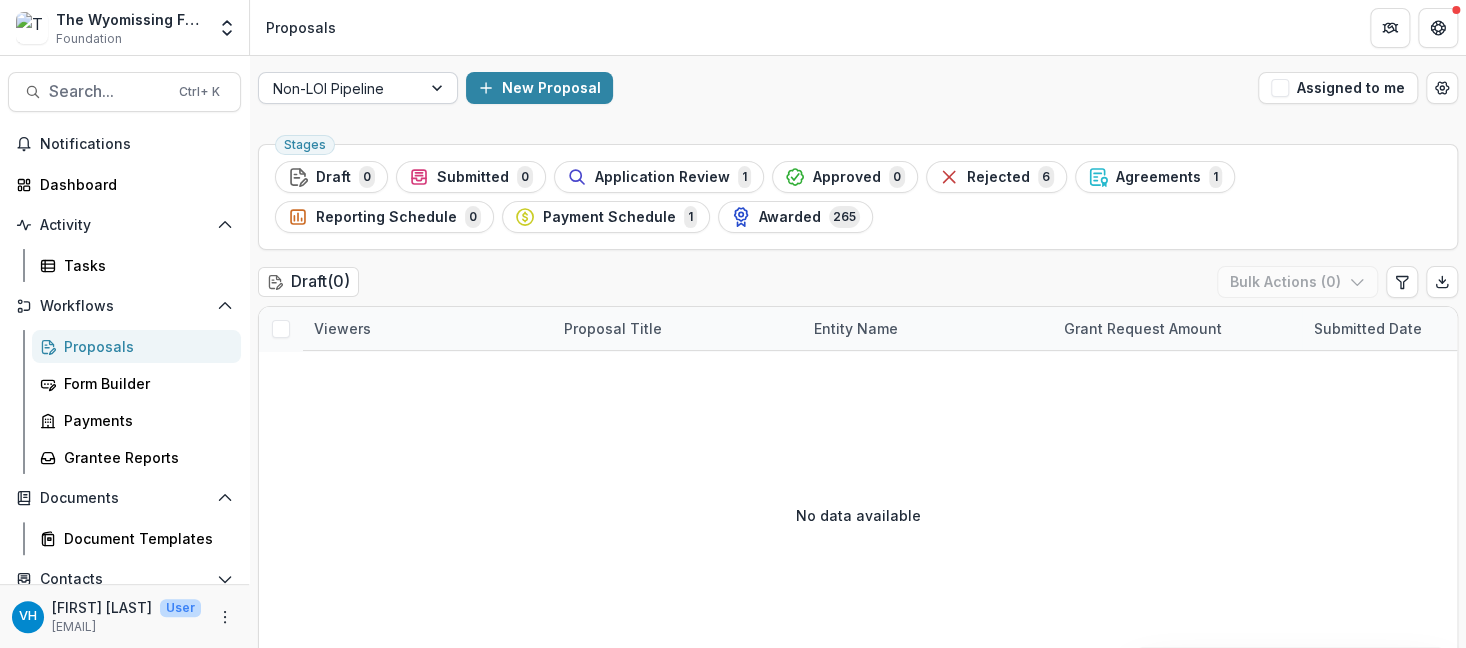 click at bounding box center (340, 88) 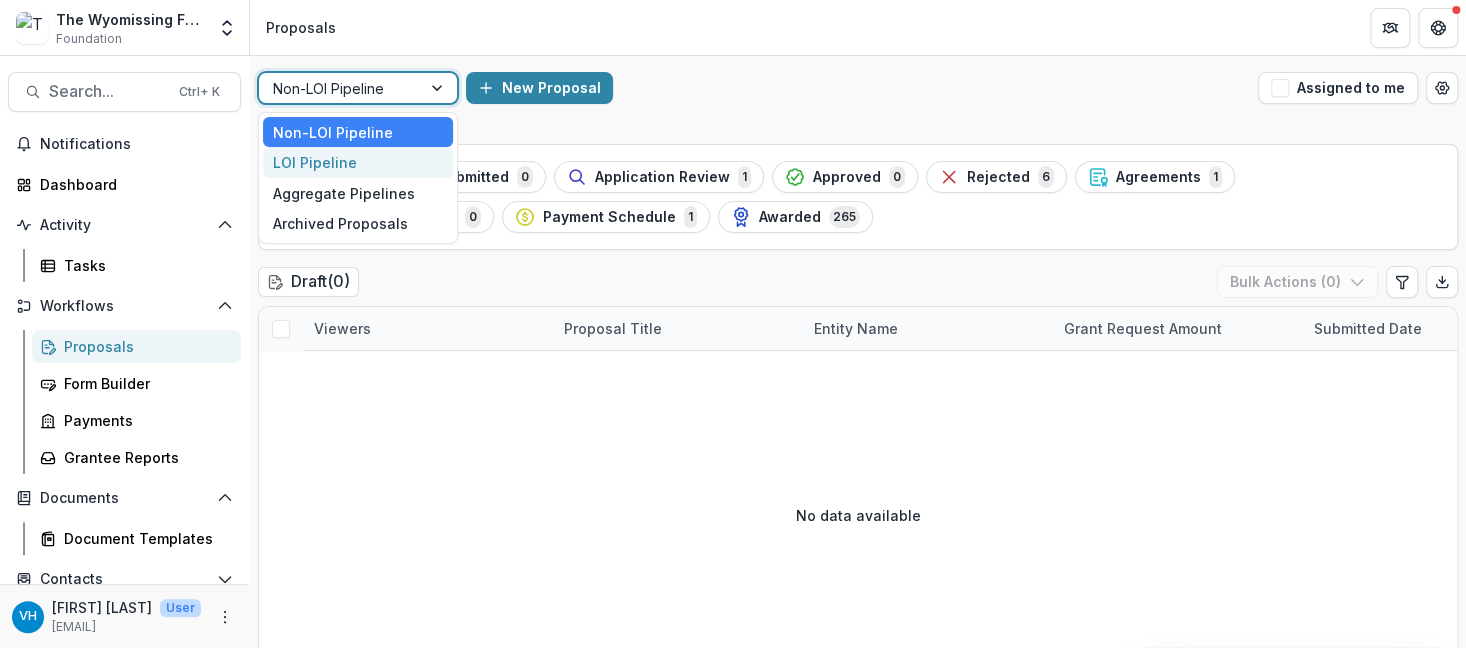click on "LOI Pipeline" at bounding box center [358, 162] 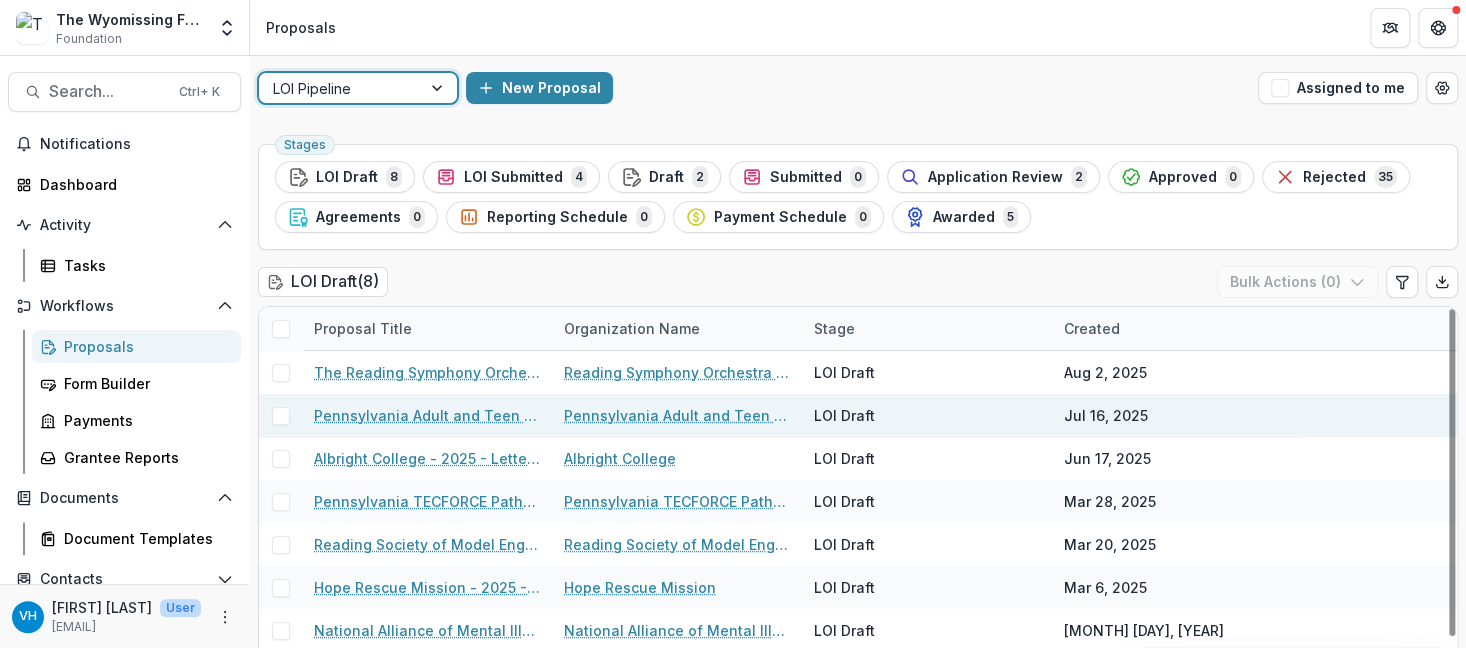 click on "Pennsylvania Adult and Teen Challange - 2025 - Letter of Intent" at bounding box center [427, 415] 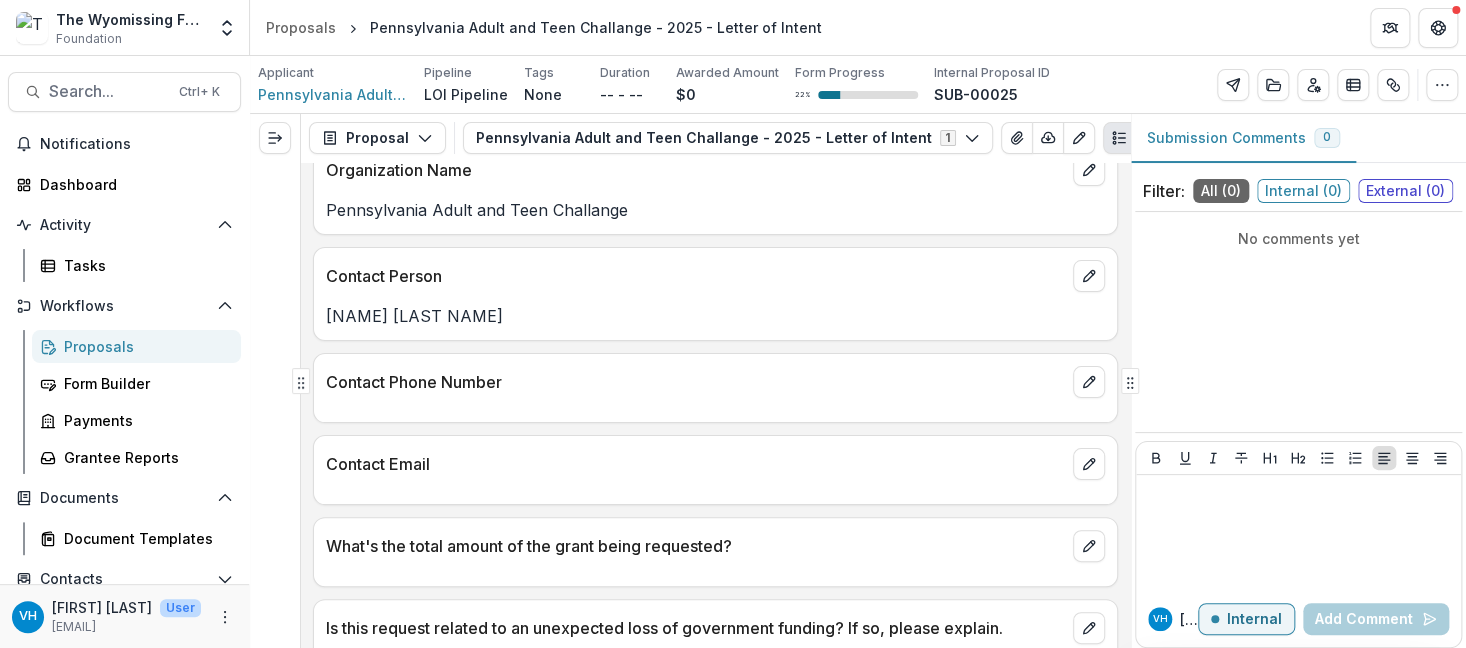 scroll, scrollTop: 0, scrollLeft: 0, axis: both 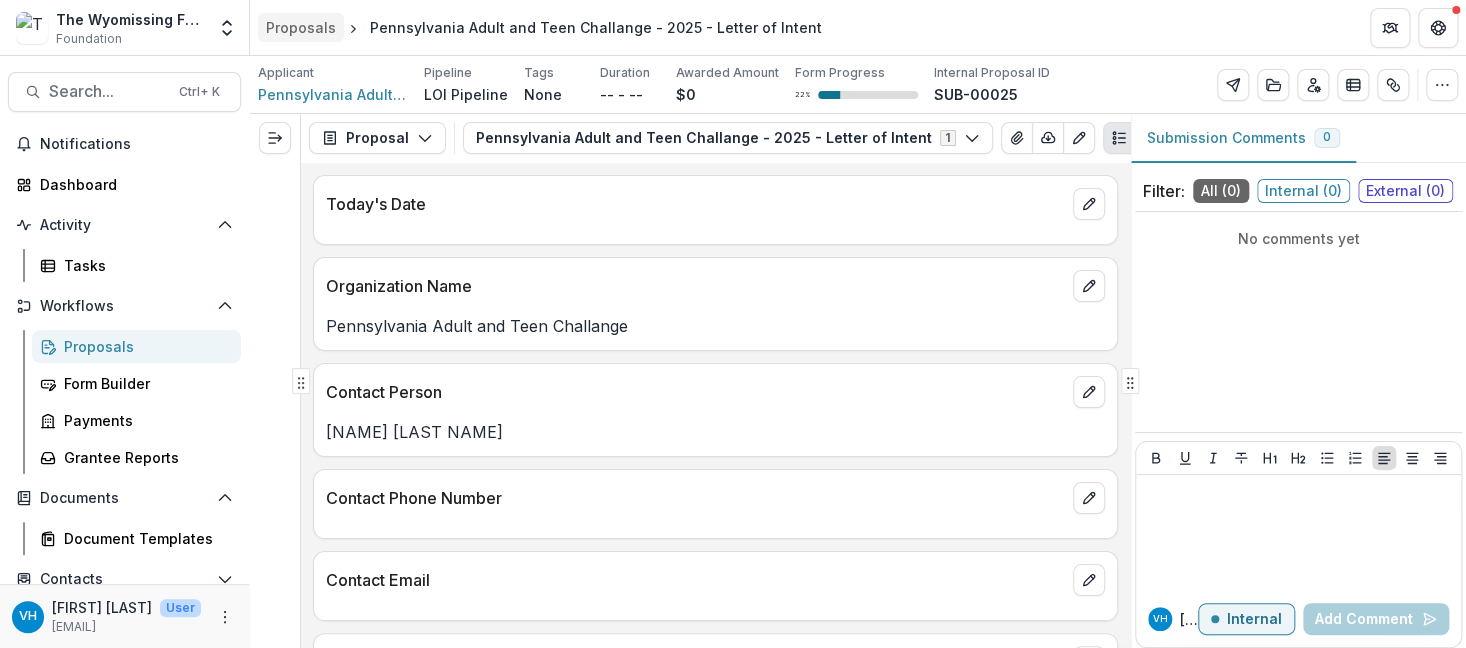 click on "Proposals" at bounding box center (301, 27) 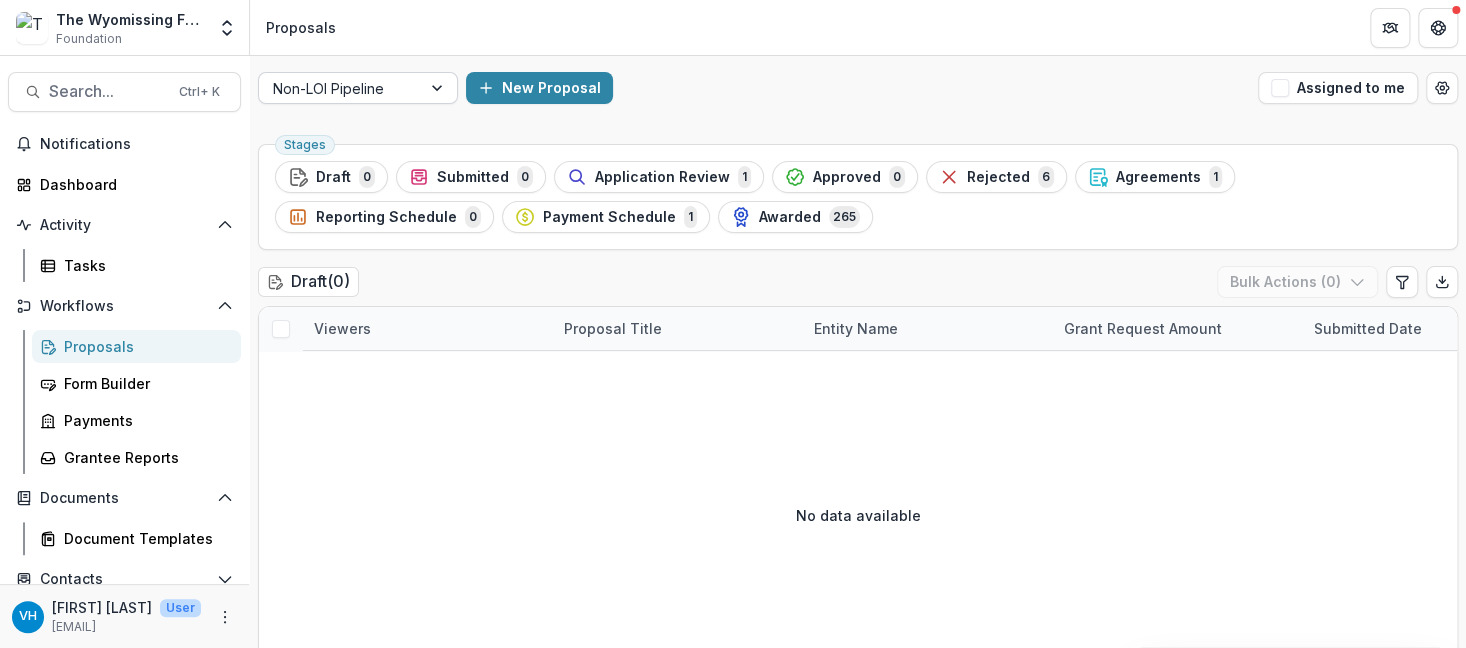 click on "Non-LOI Pipeline" at bounding box center (340, 88) 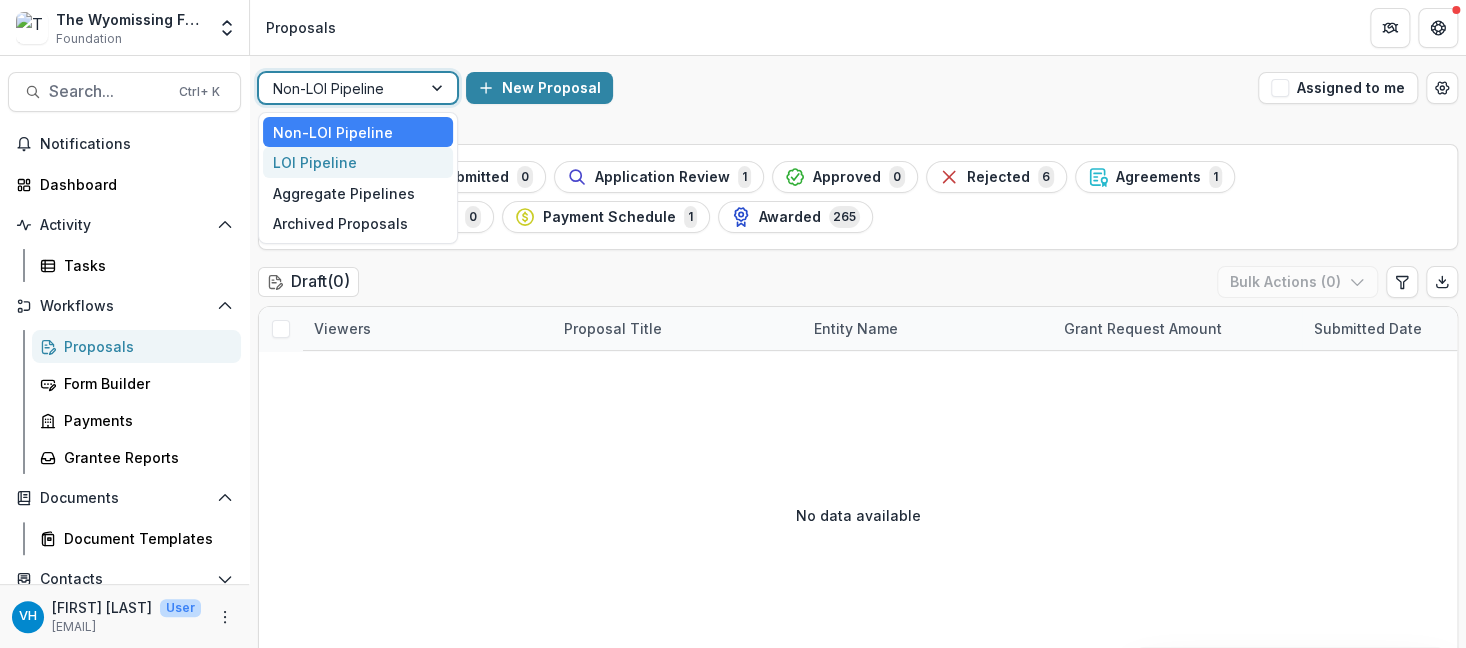 click on "LOI Pipeline" at bounding box center (358, 162) 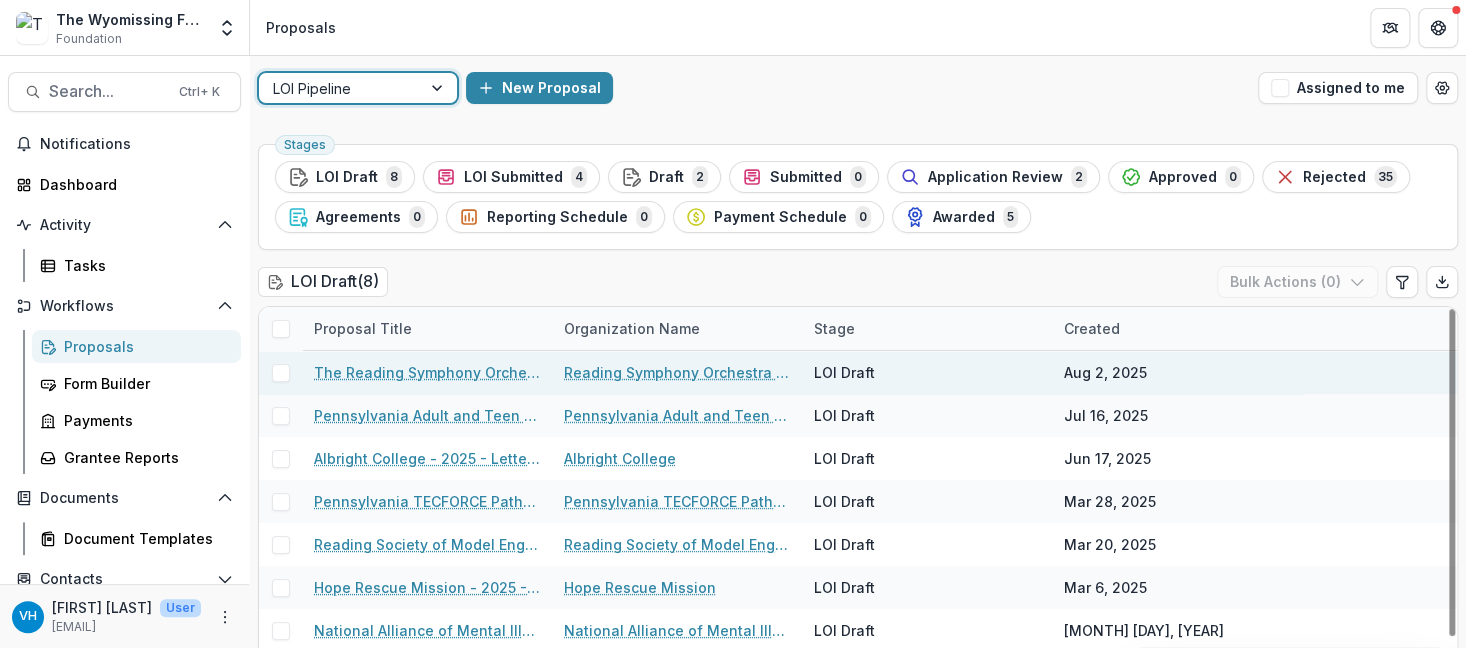 click on "The Reading Symphony Orchestra - 2025 - Letter of Intent" at bounding box center (427, 372) 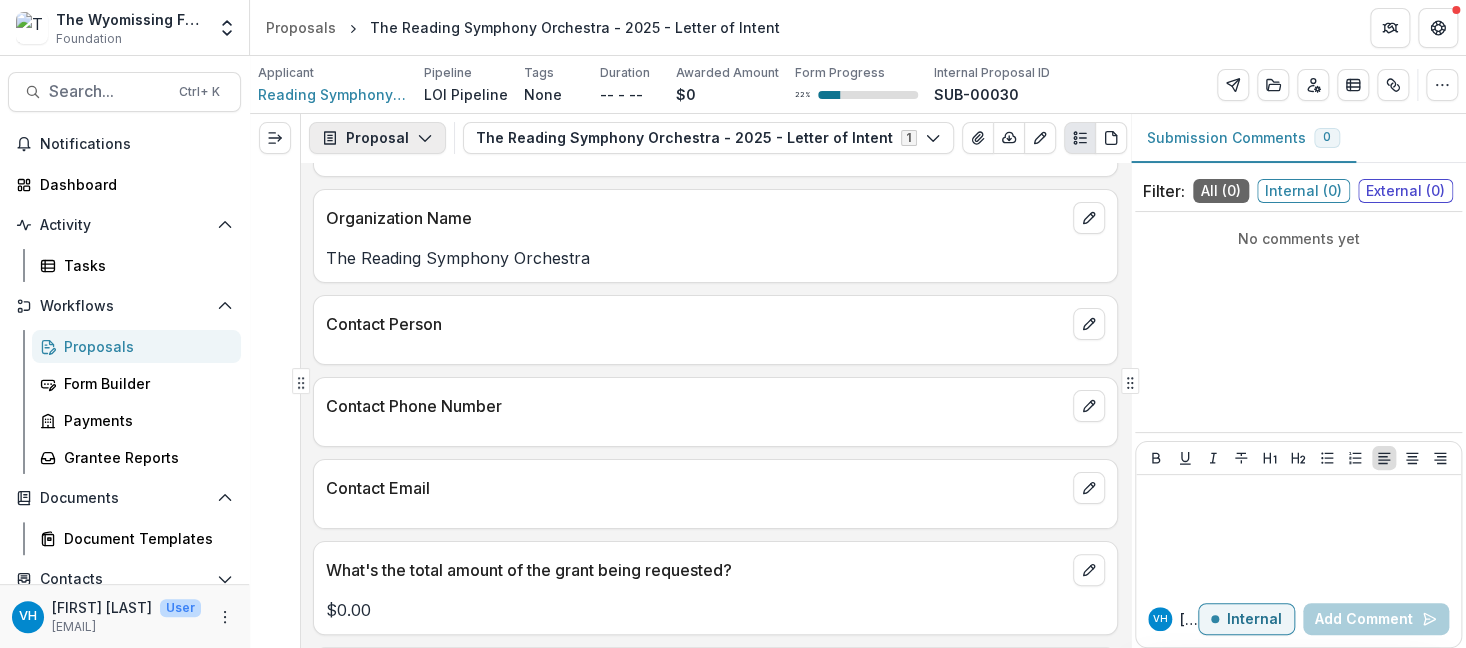 scroll, scrollTop: 0, scrollLeft: 0, axis: both 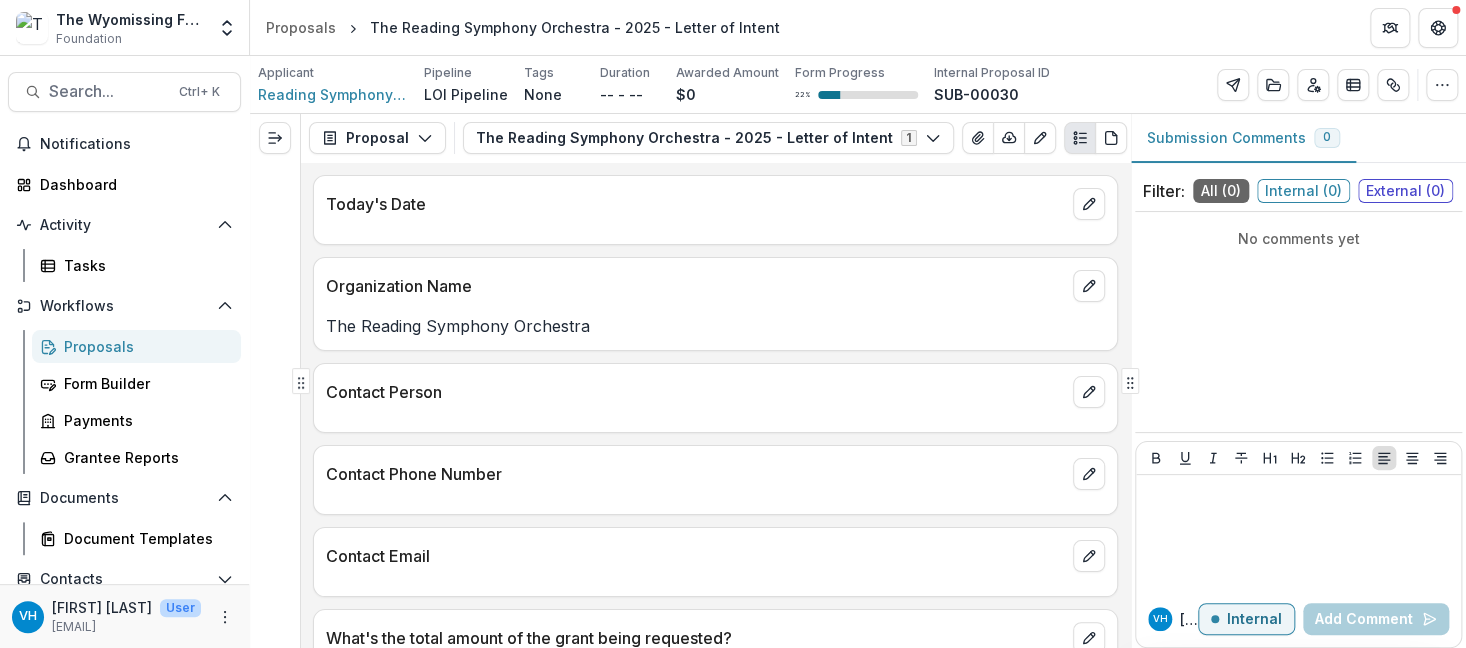 drag, startPoint x: 319, startPoint y: 27, endPoint x: 348, endPoint y: 60, distance: 43.931767 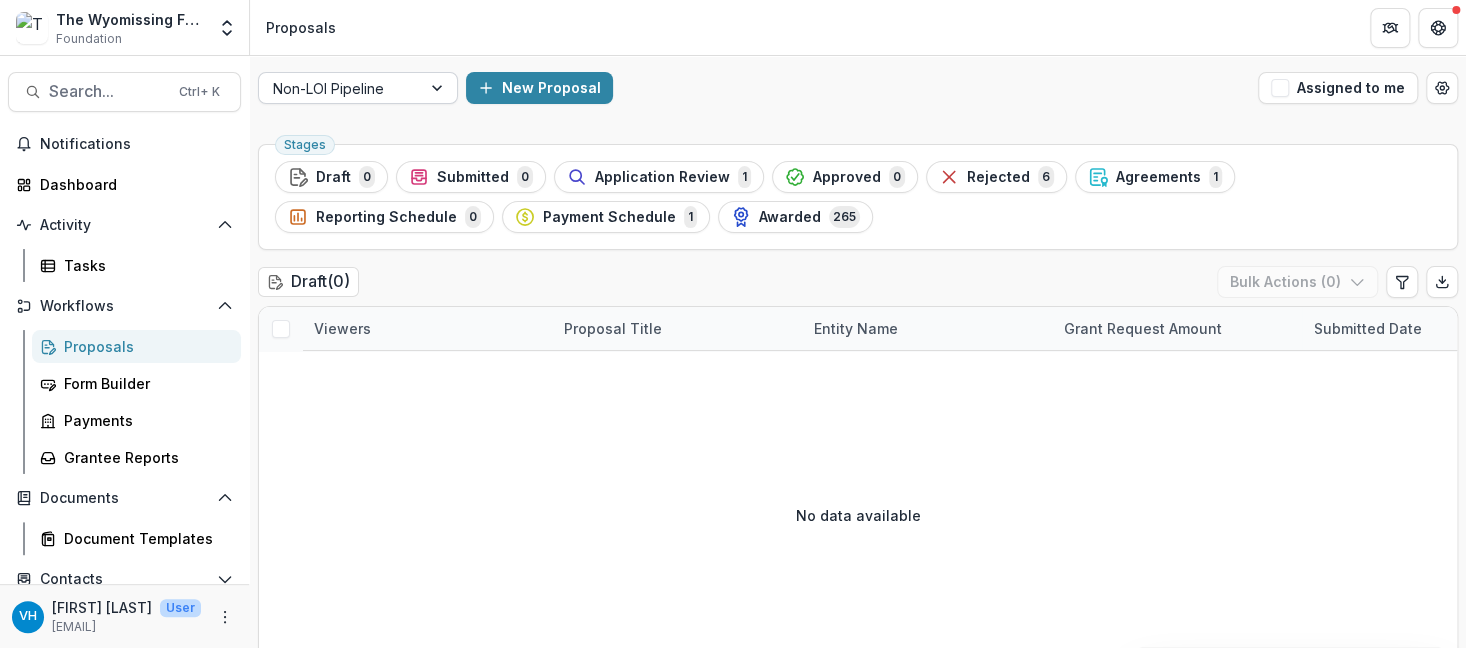 click at bounding box center (340, 88) 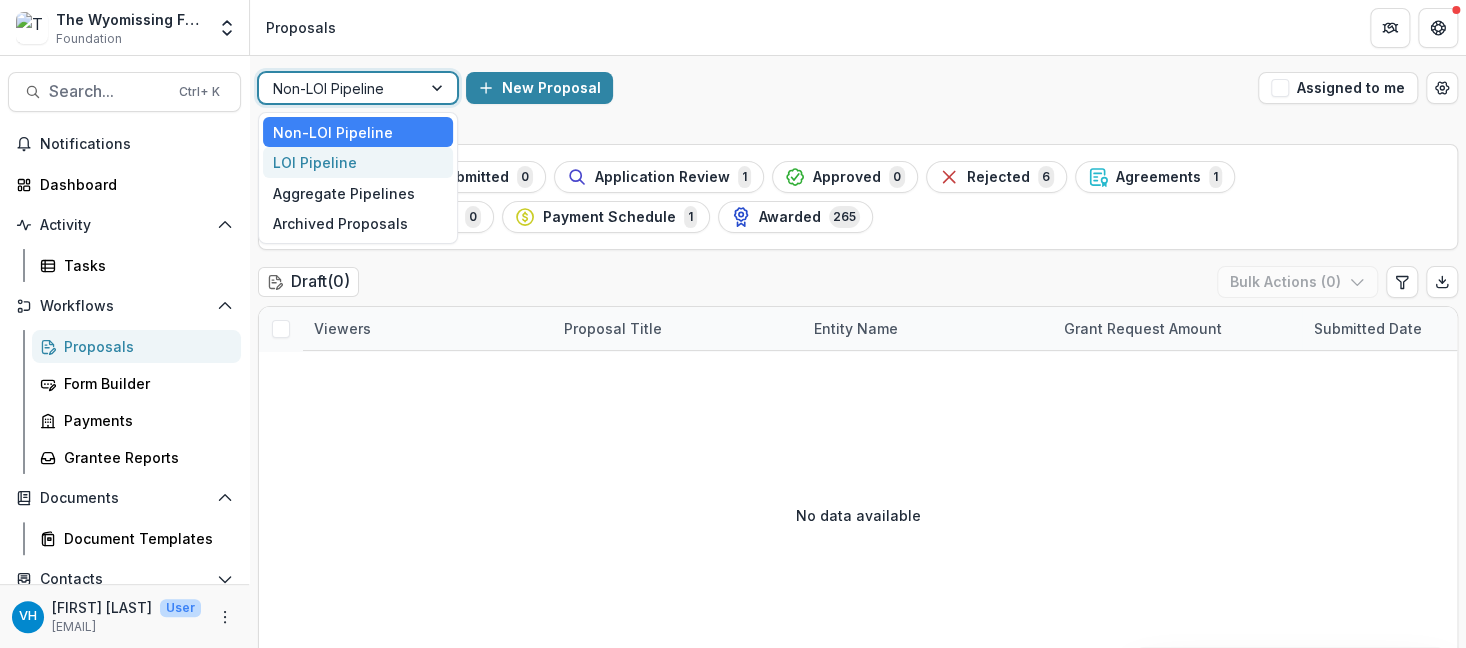 click on "LOI Pipeline" at bounding box center [358, 162] 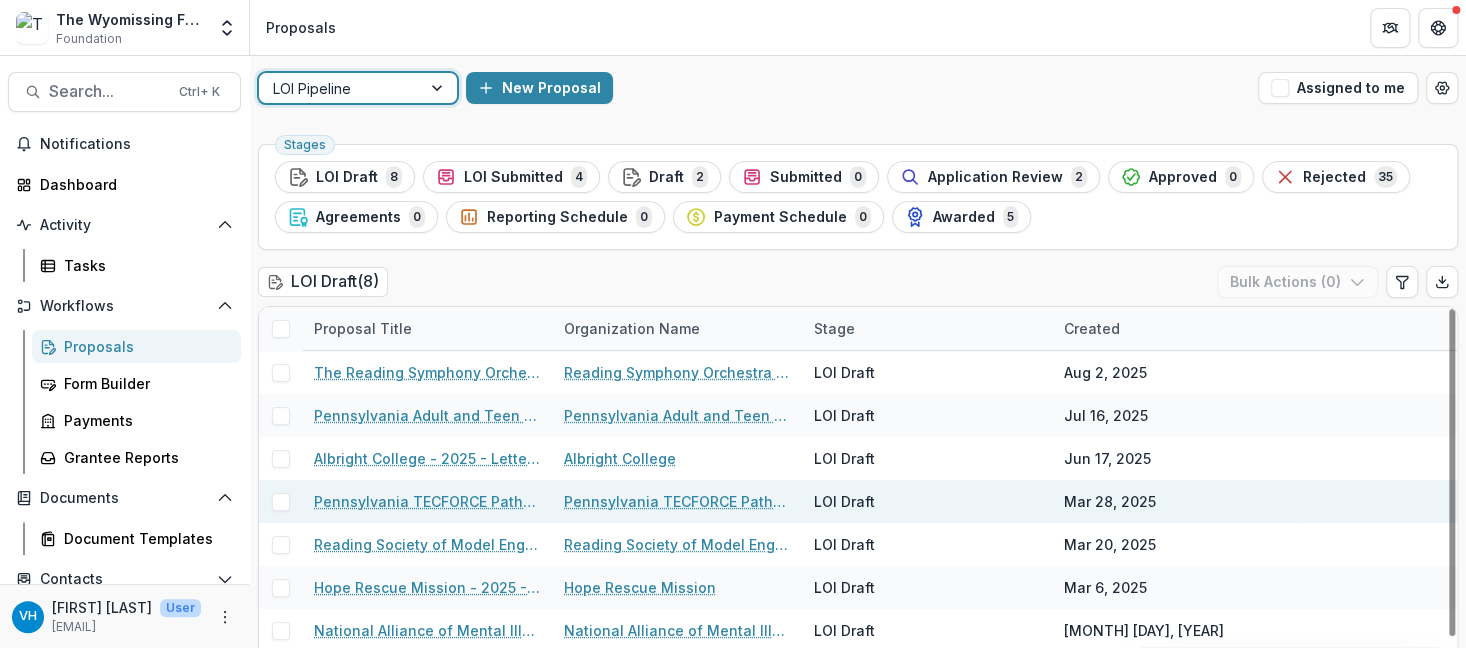 scroll, scrollTop: 29, scrollLeft: 0, axis: vertical 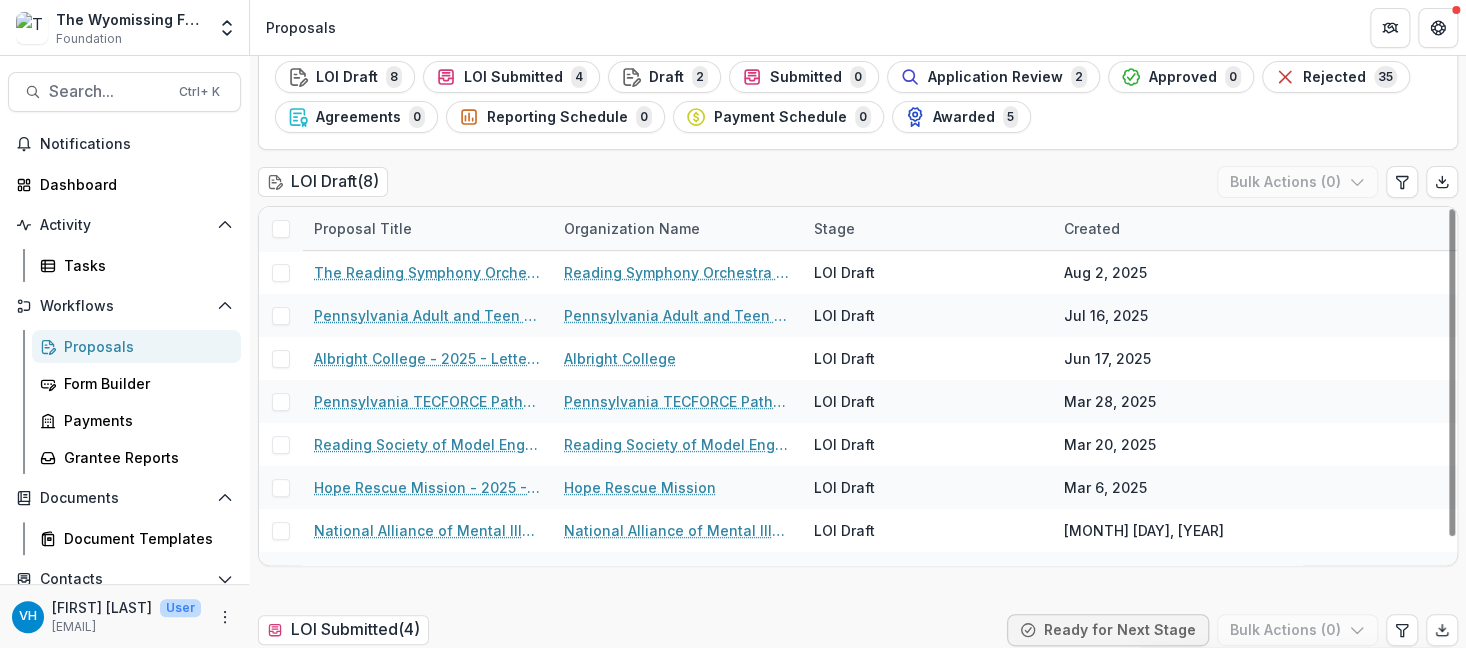 drag, startPoint x: 547, startPoint y: 222, endPoint x: 704, endPoint y: 220, distance: 157.01274 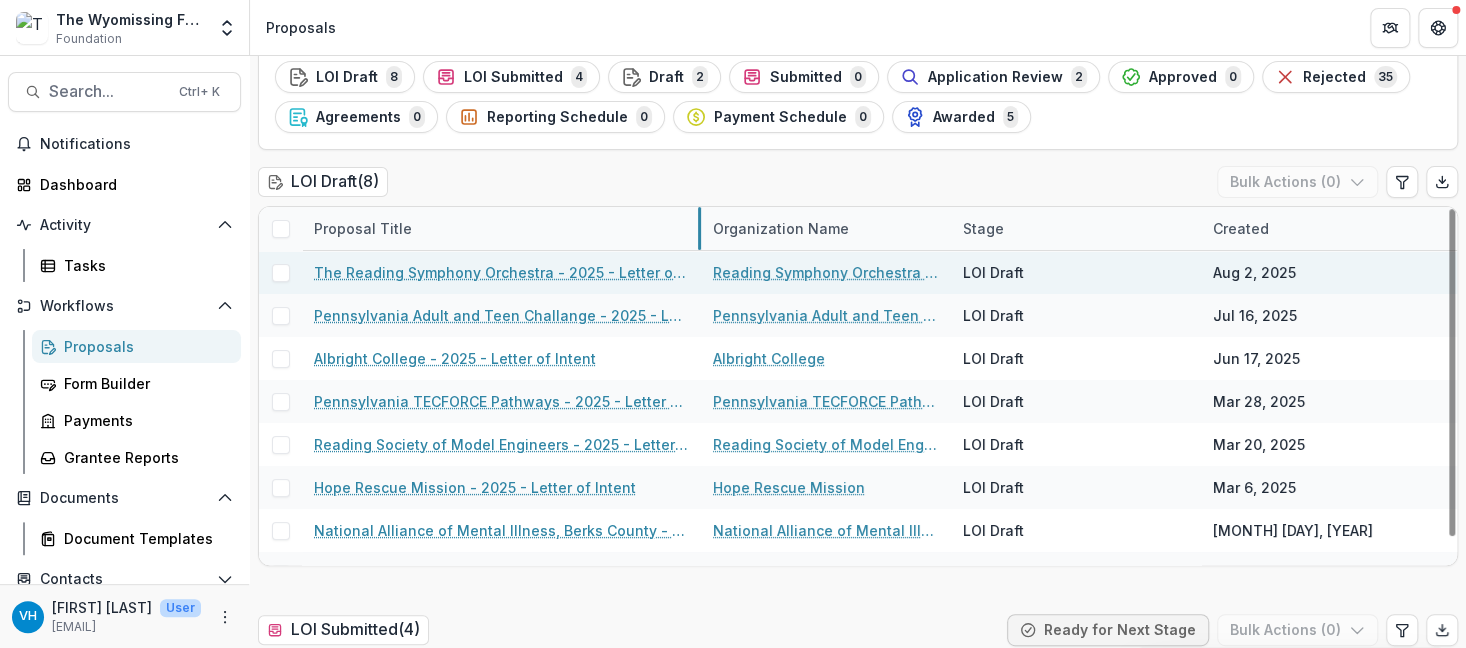 drag, startPoint x: 549, startPoint y: 231, endPoint x: 684, endPoint y: 265, distance: 139.21565 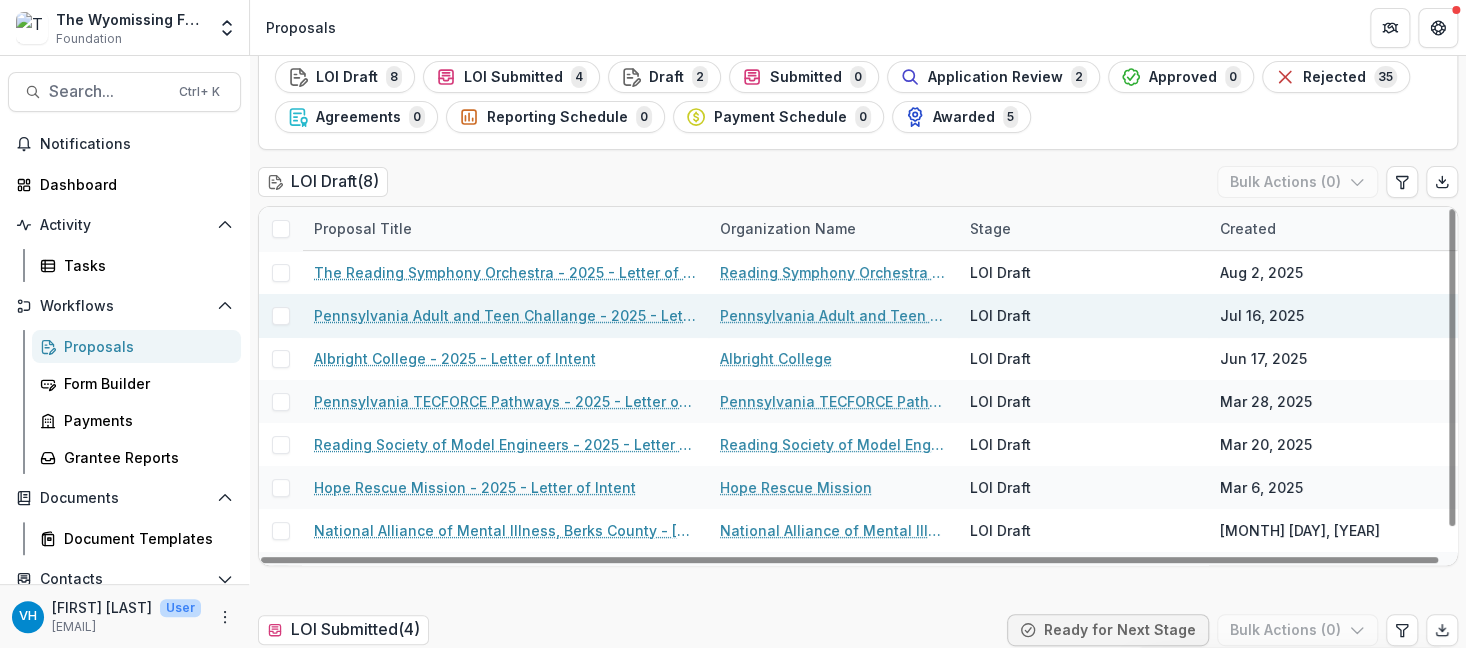 click on "Pennsylvania Adult and Teen Challange - 2025 - Letter of Intent" at bounding box center [505, 315] 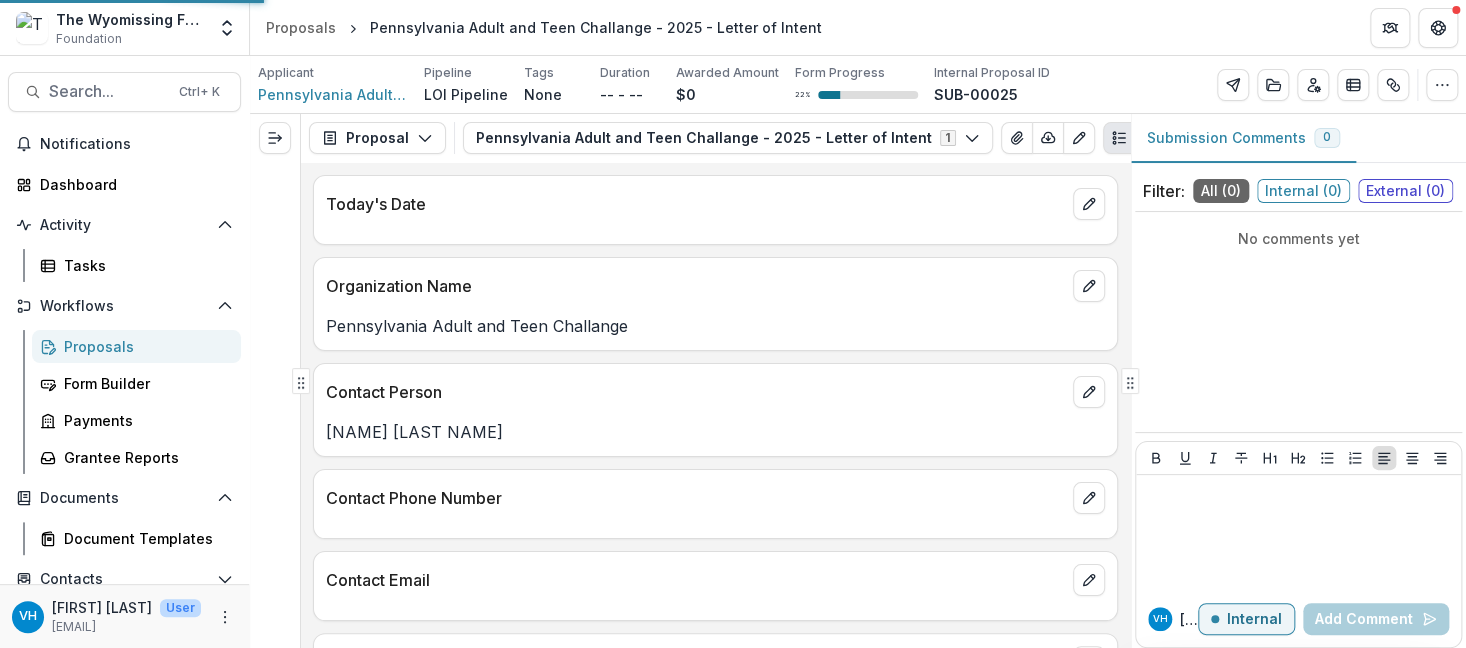 scroll, scrollTop: 0, scrollLeft: 0, axis: both 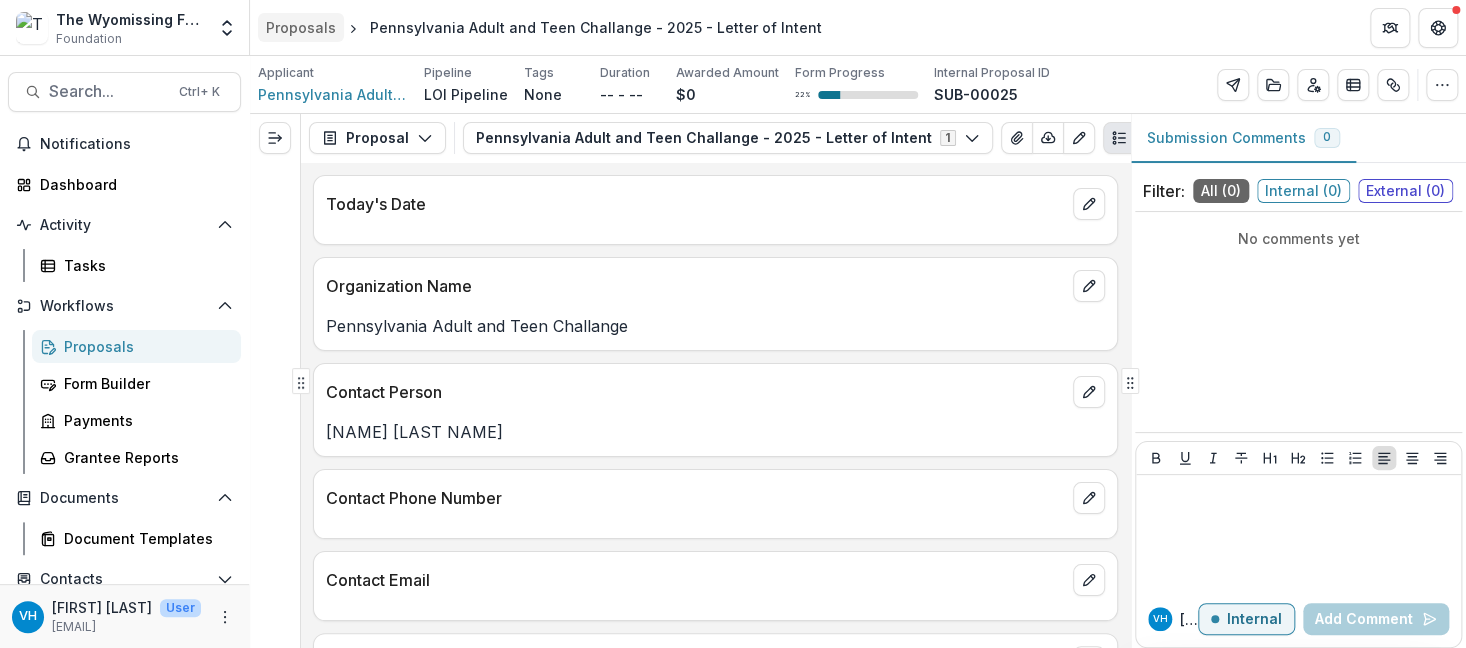 click on "Proposals" at bounding box center (301, 27) 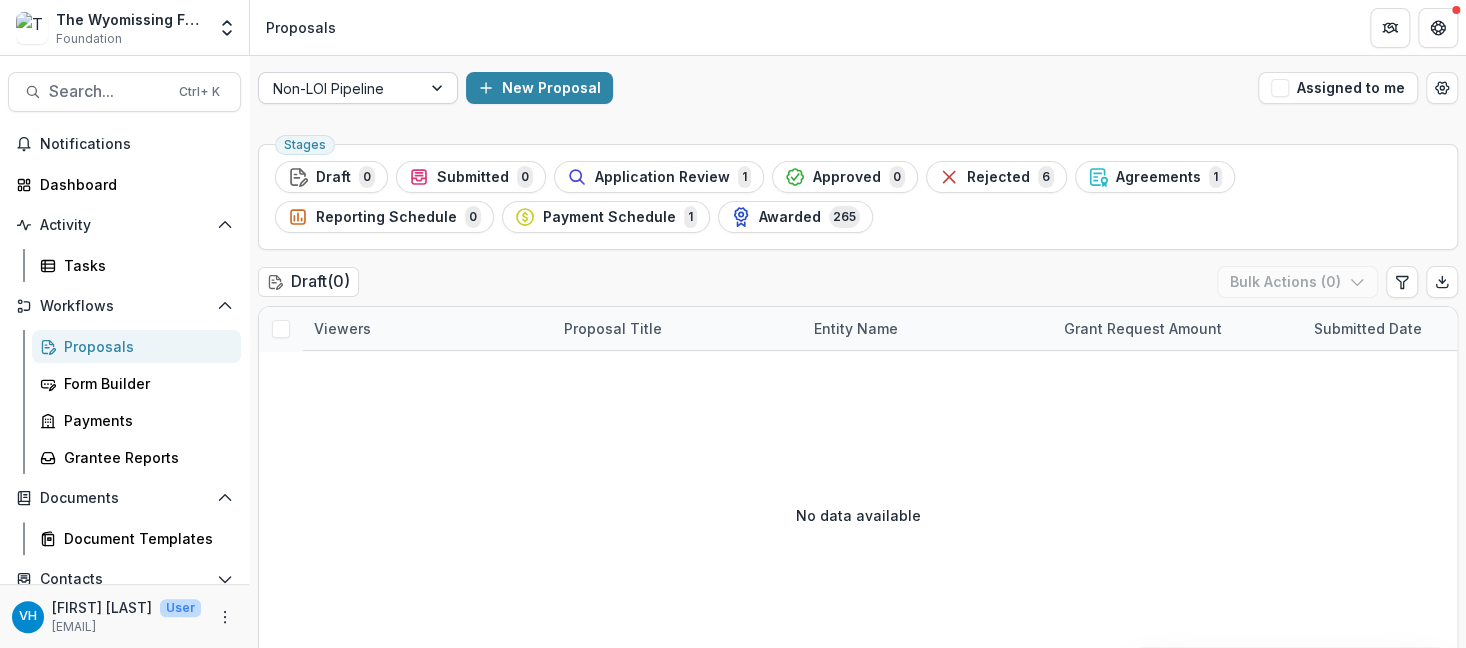 click at bounding box center [340, 88] 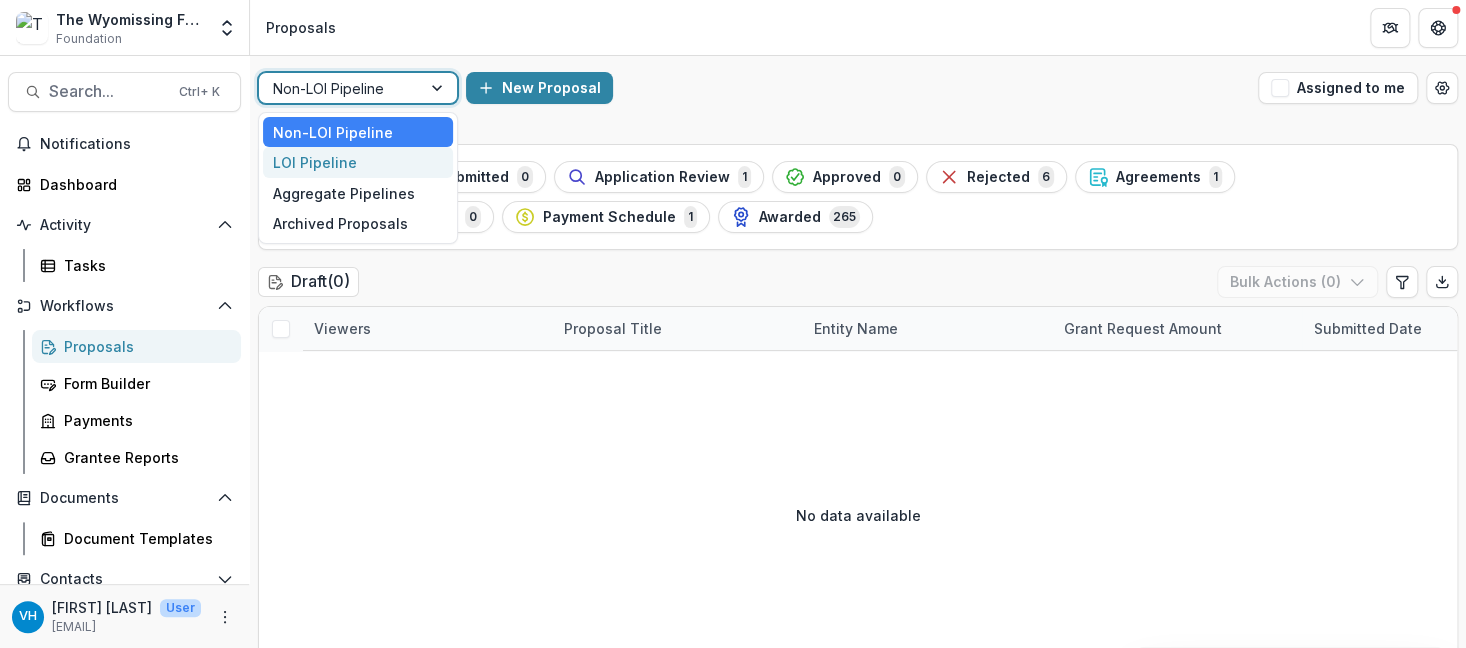 click on "LOI Pipeline" at bounding box center (358, 162) 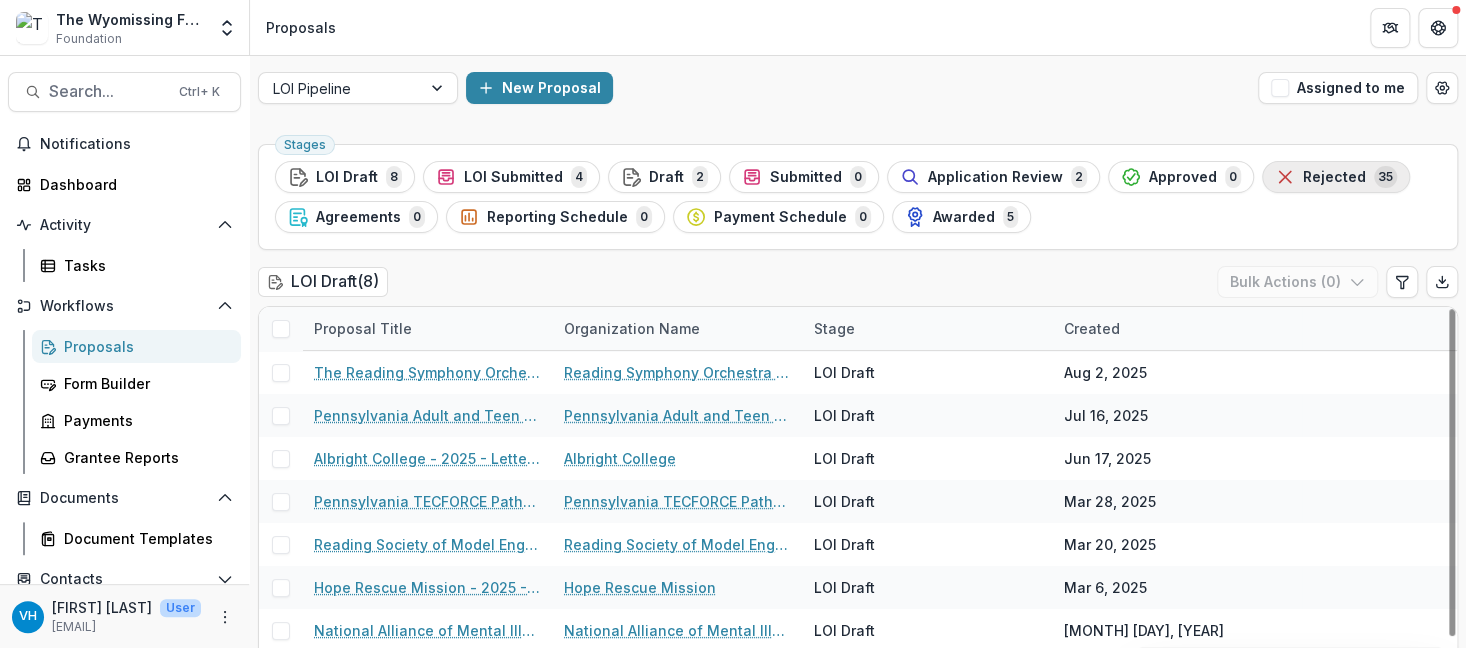 click on "National Alliance of Mental Illness, Berks County - 2025 - Letter of Intent National Alliance of Mental Illness, Berks County LOI Draft Feb 26, 2025" at bounding box center (858, 630) 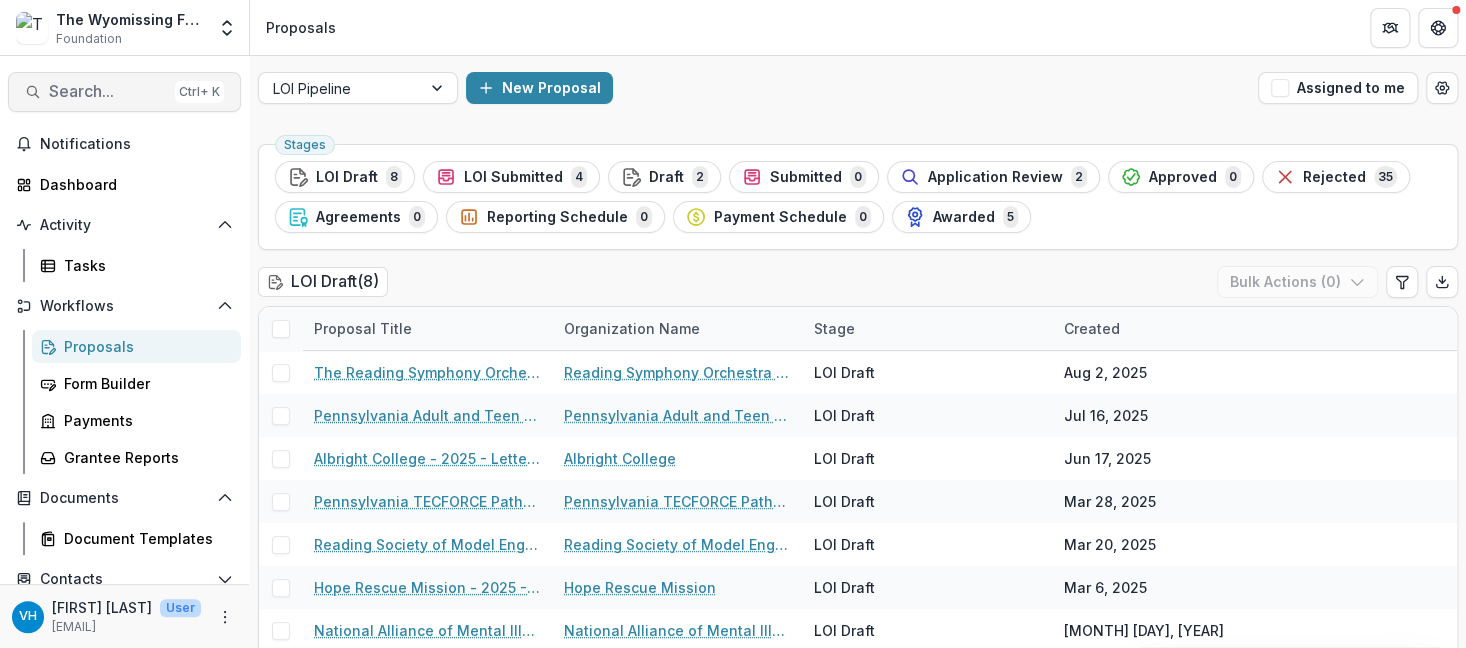 click on "Search... Ctrl  + K" at bounding box center (124, 92) 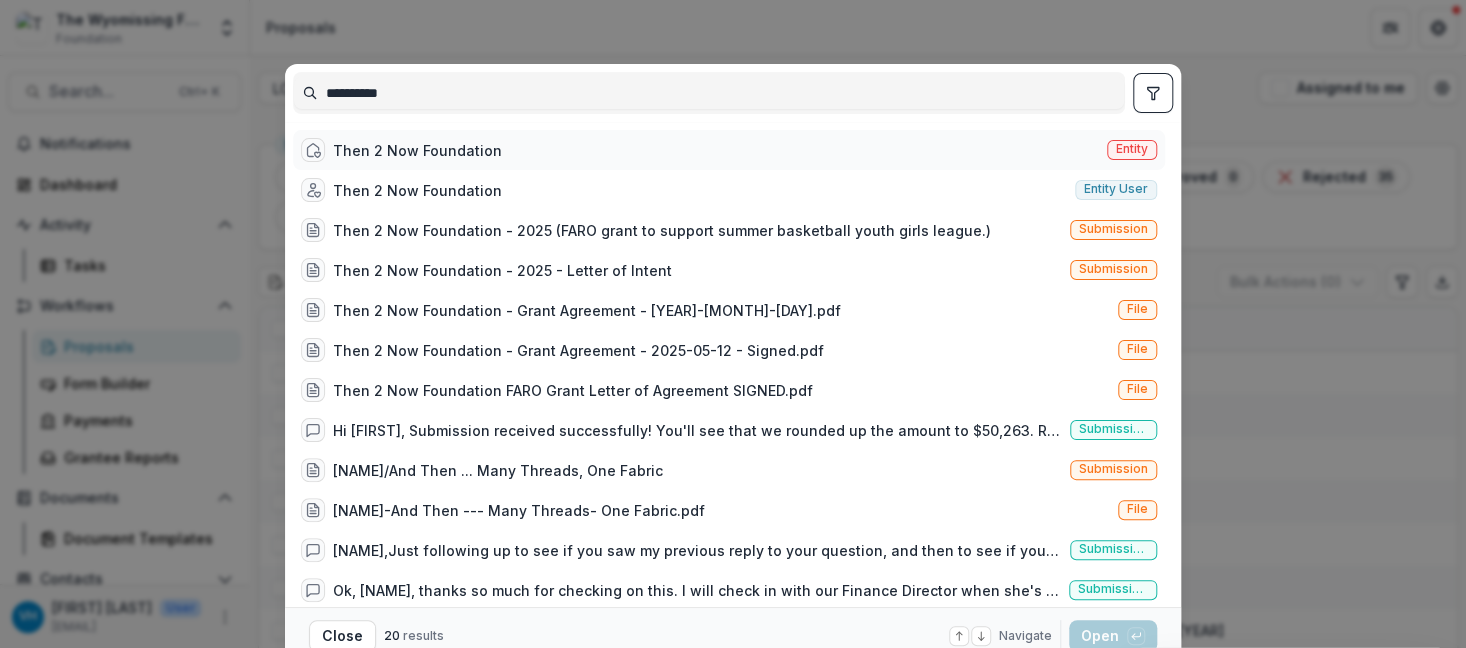 type on "**********" 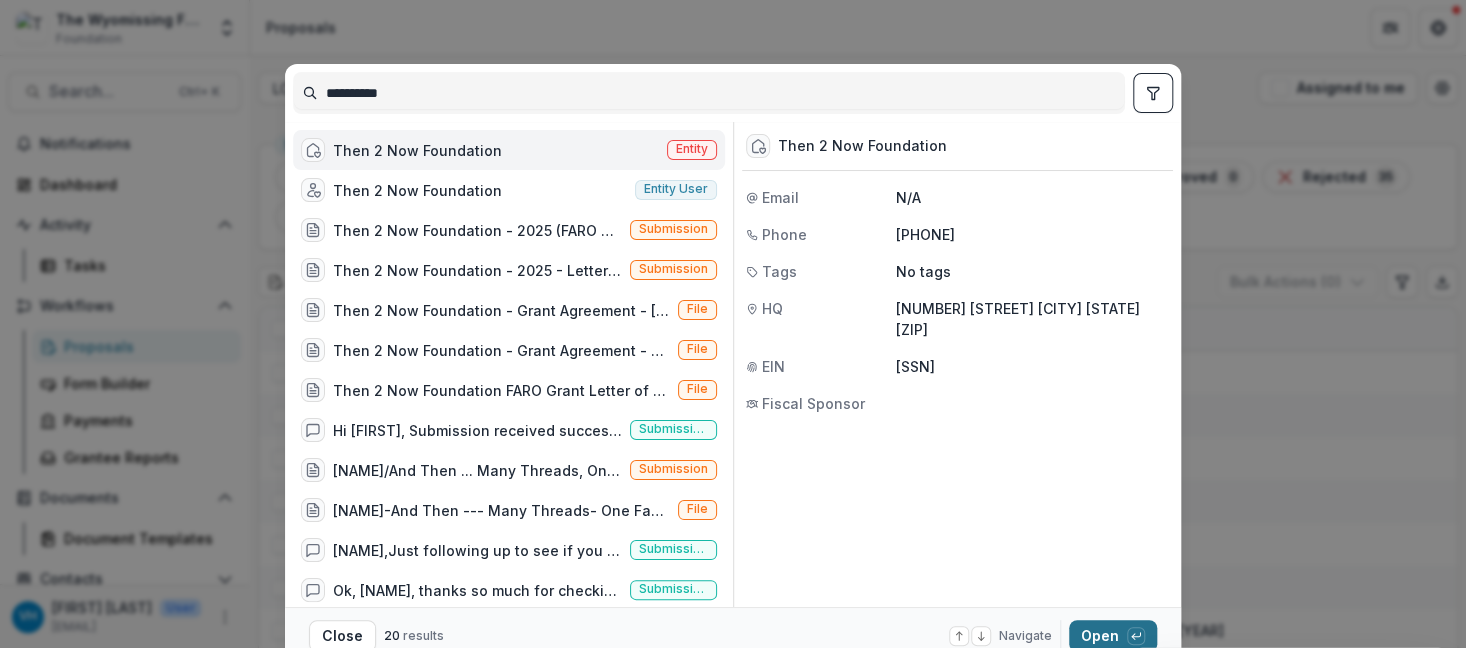 click on "Open with enter key" at bounding box center (1113, 636) 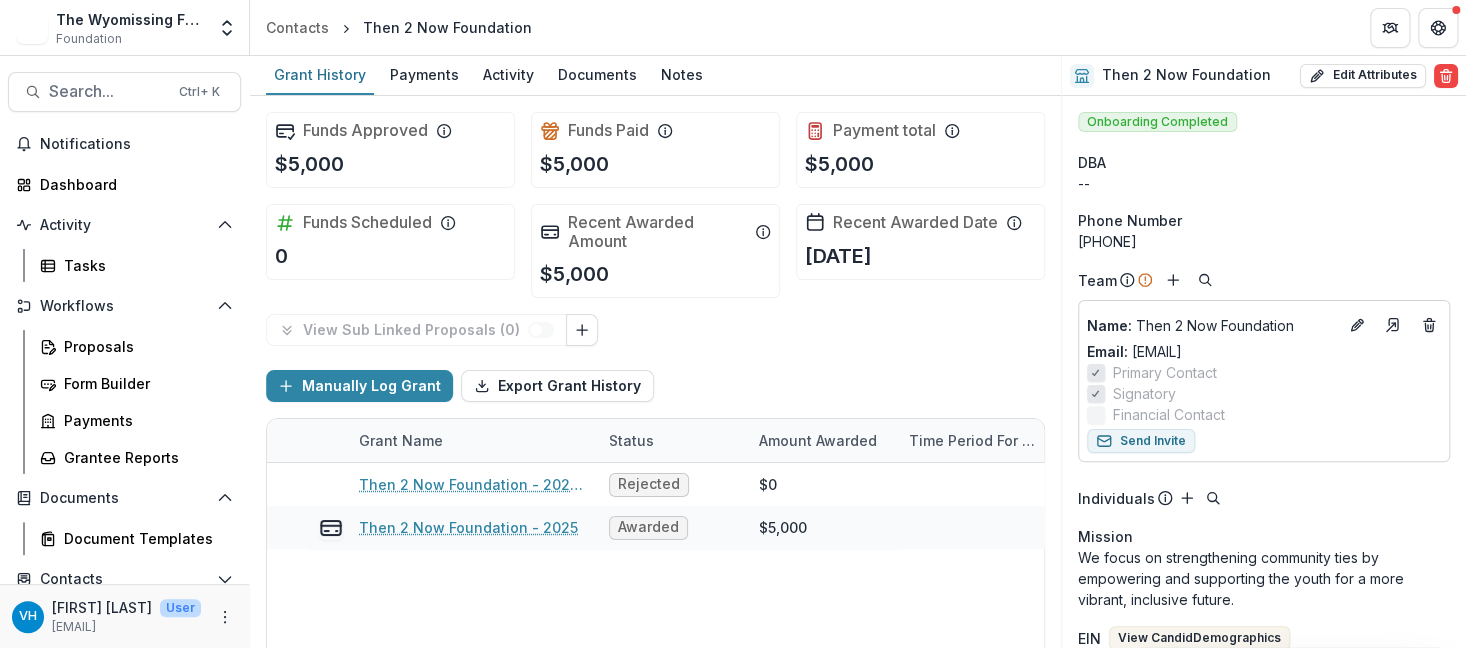 scroll, scrollTop: 100, scrollLeft: 0, axis: vertical 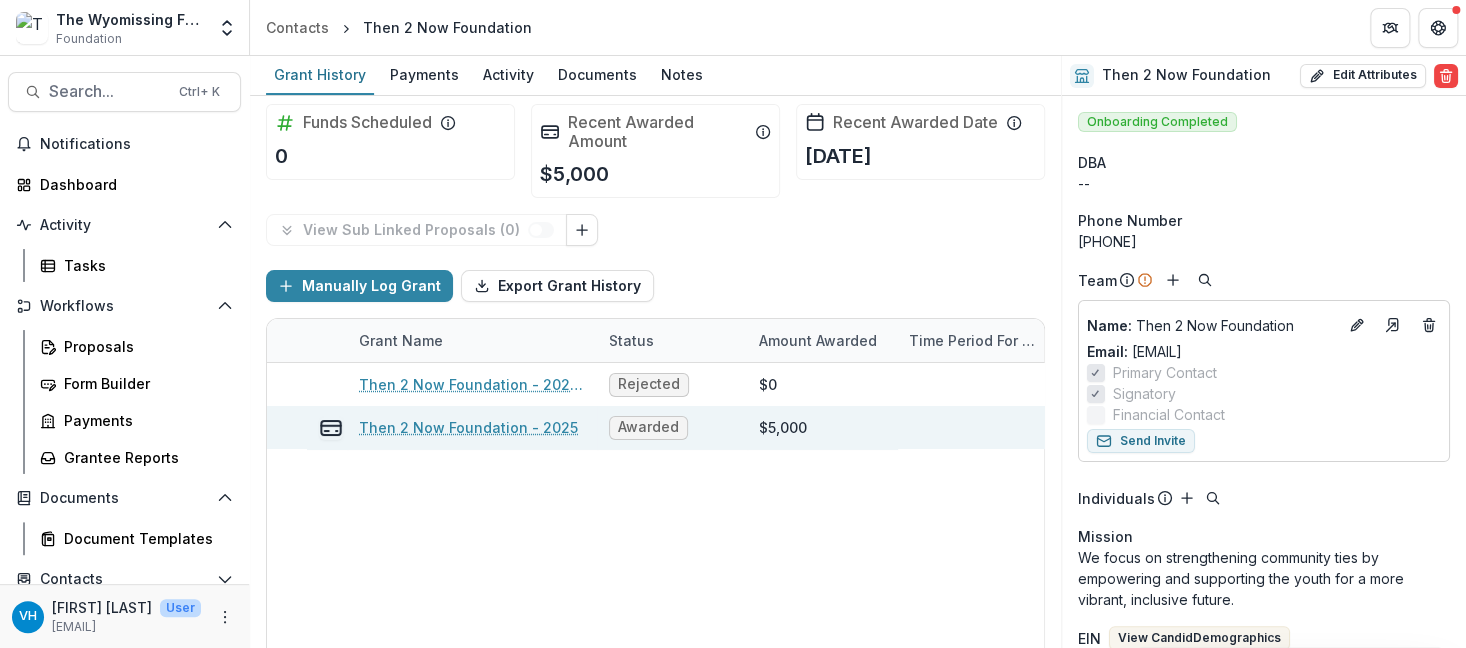 click on "Then 2 Now Foundation - 2025" at bounding box center [468, 427] 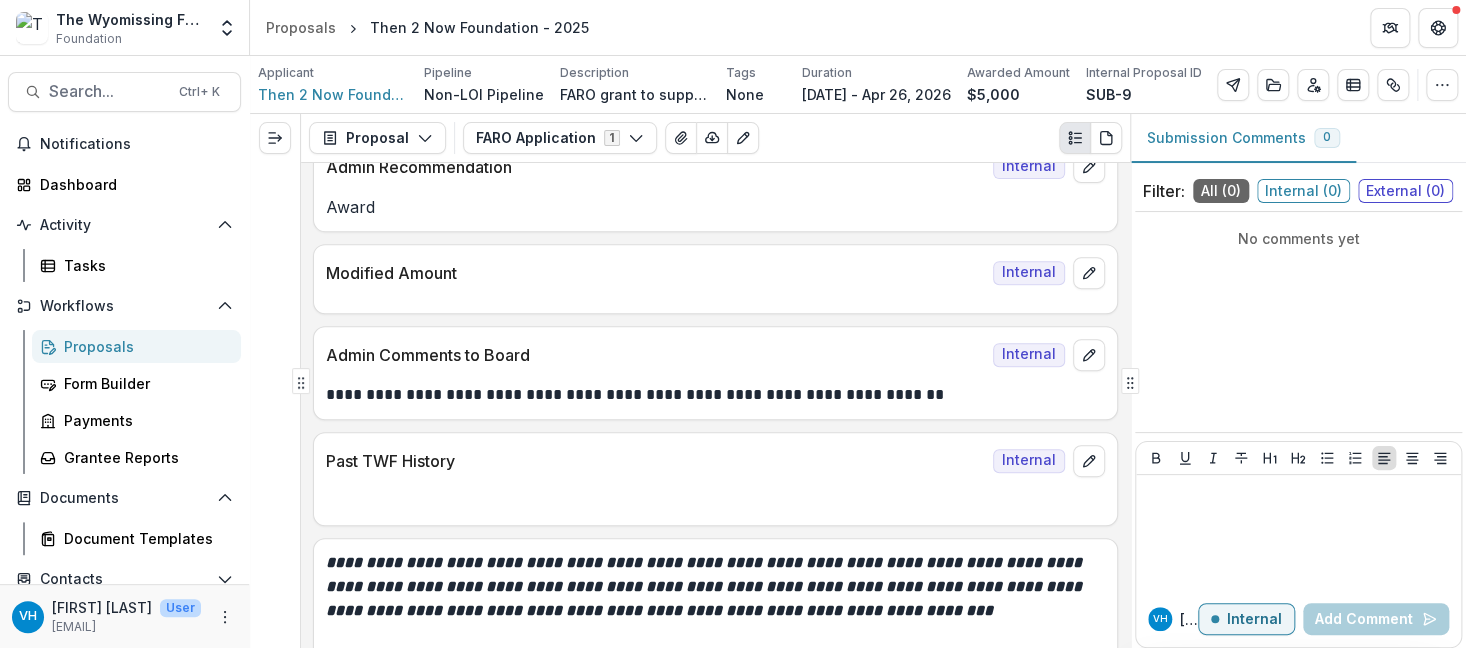 scroll, scrollTop: 0, scrollLeft: 0, axis: both 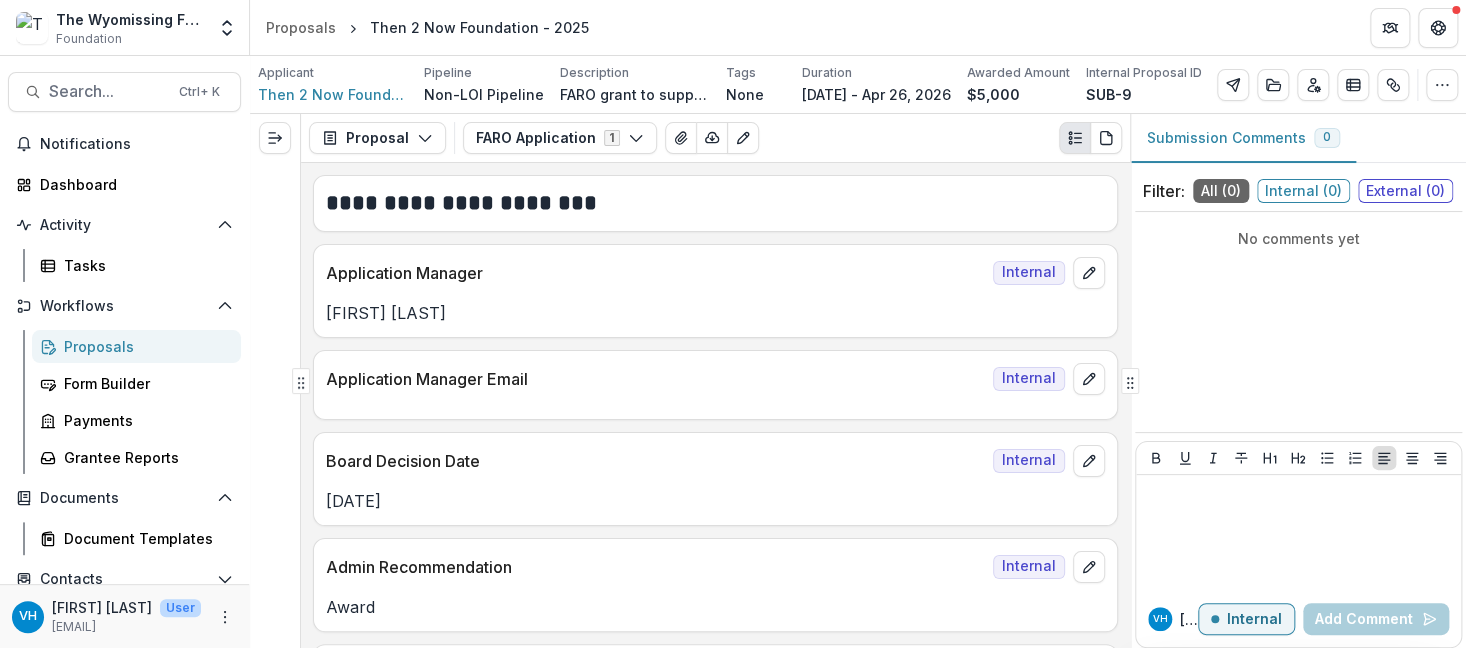 click on "Proposal Proposal Payments Reports Grant Agreements Board Summaries Bank Details FARO Application 1 Forms (1) FARO Application Configure forms Word Download Word Download (with field descriptions) Zip Download Preview Merged PDF Preview Merged PDF (Inline Images & PDFs) Preview Merged PDF (with field descriptions) Custom Download" at bounding box center (715, 138) 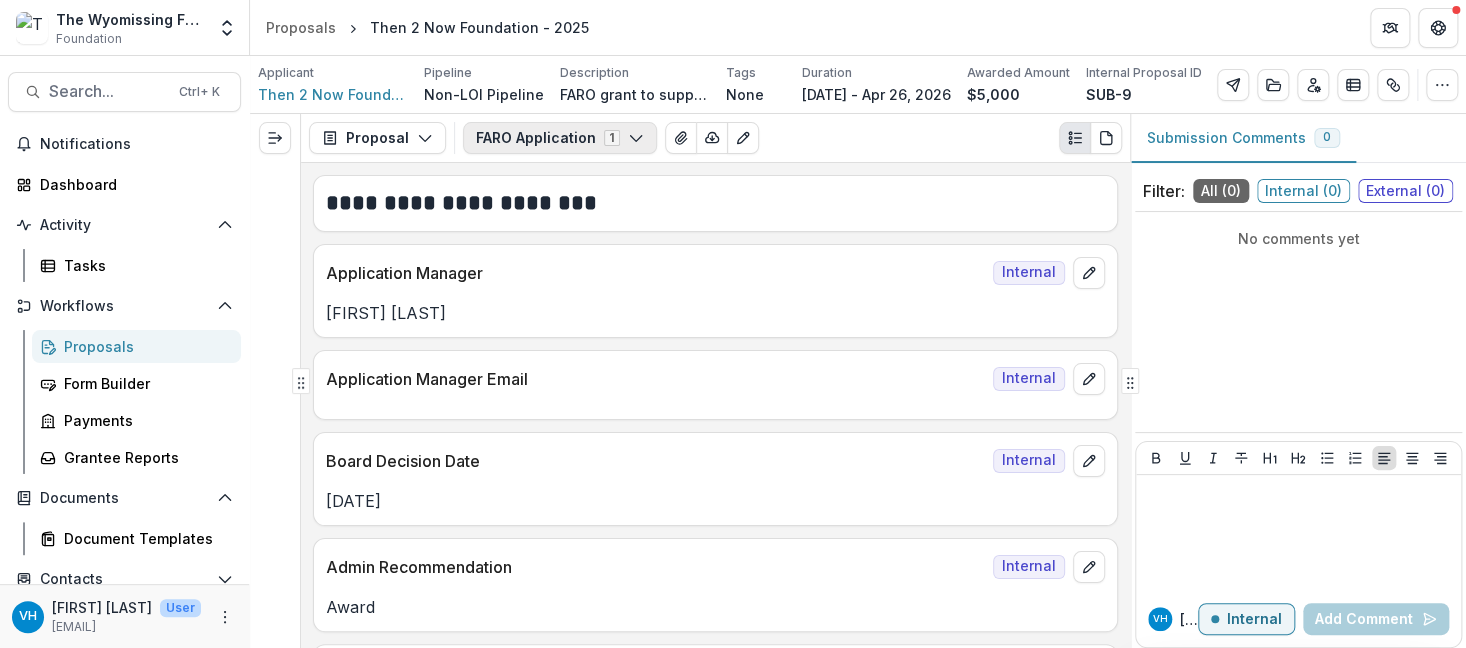 click 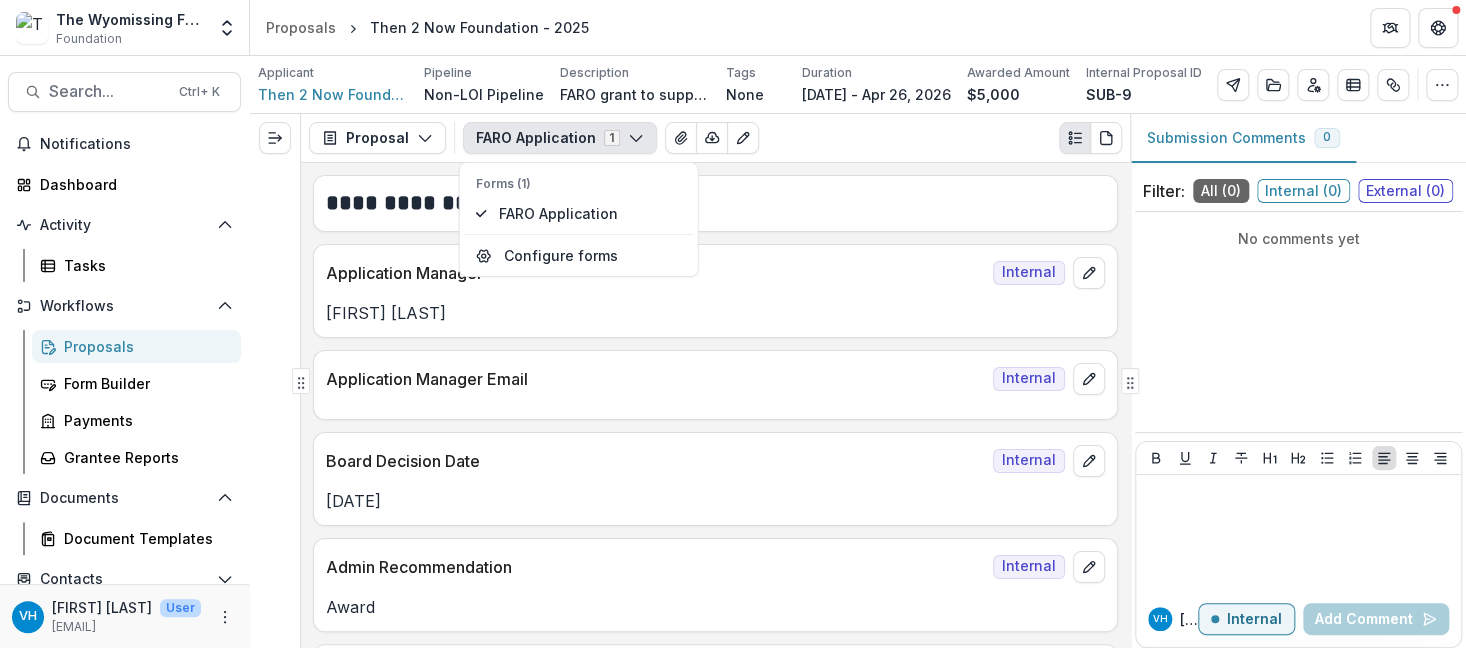 click 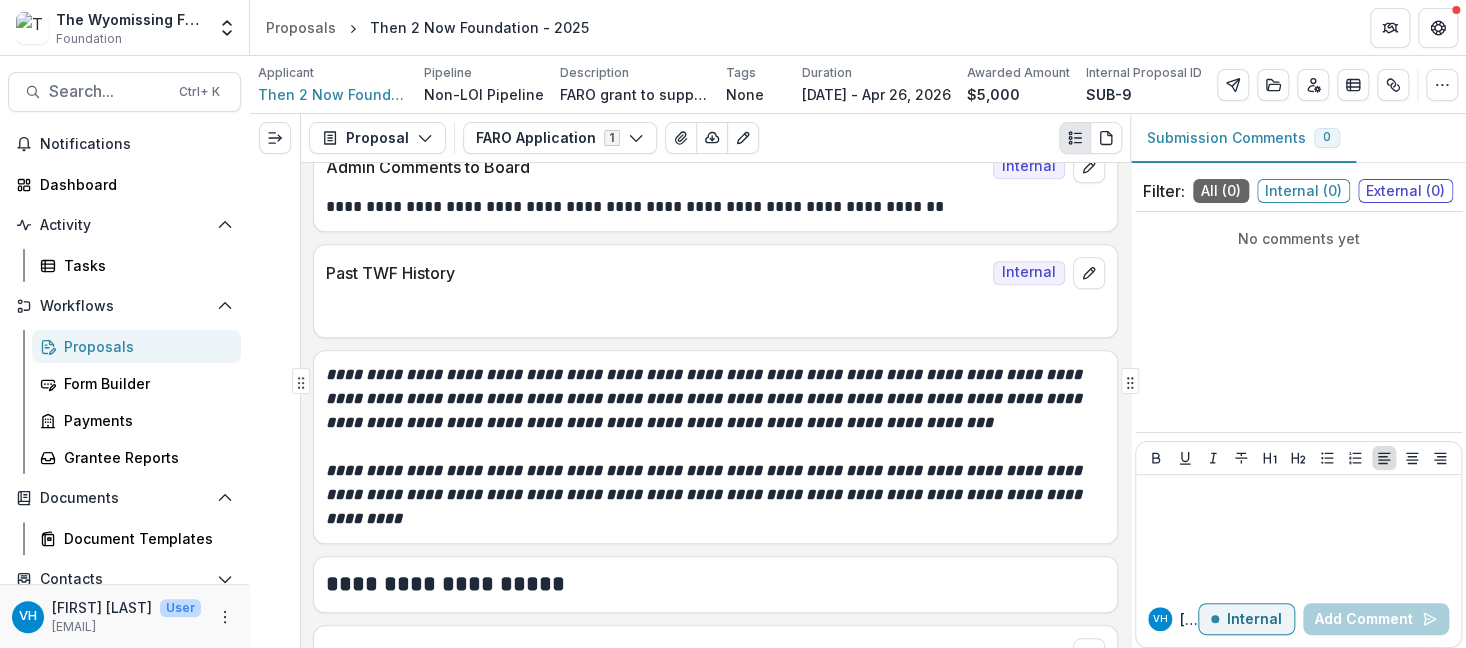 scroll, scrollTop: 400, scrollLeft: 0, axis: vertical 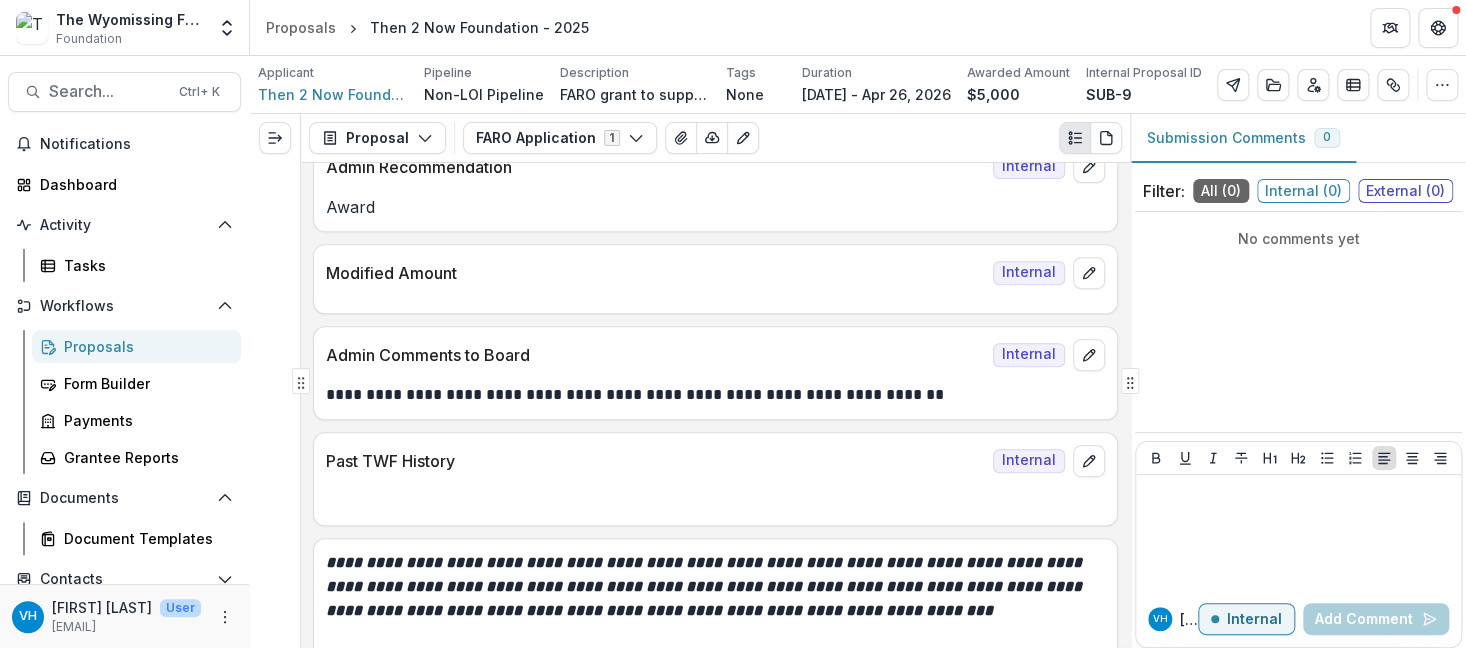 click on "Proposals" at bounding box center [144, 346] 